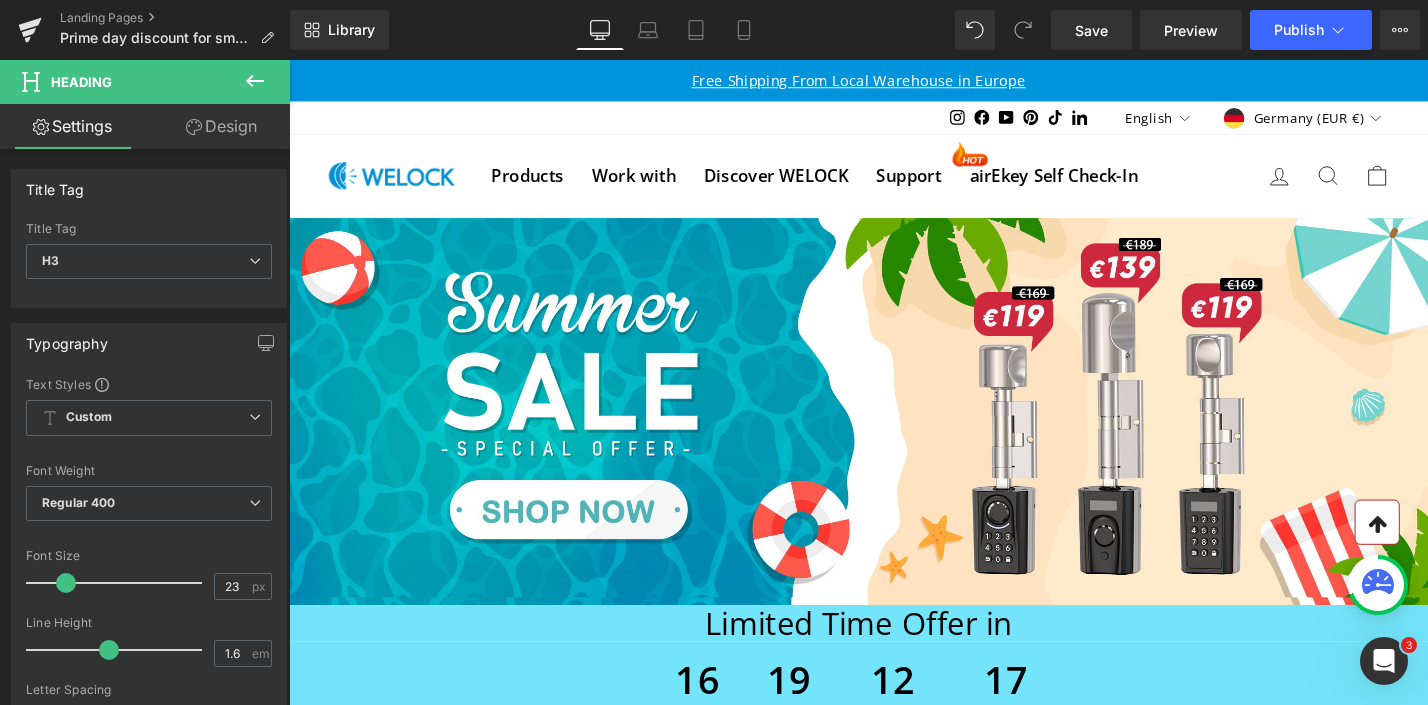 scroll, scrollTop: 1714, scrollLeft: 0, axis: vertical 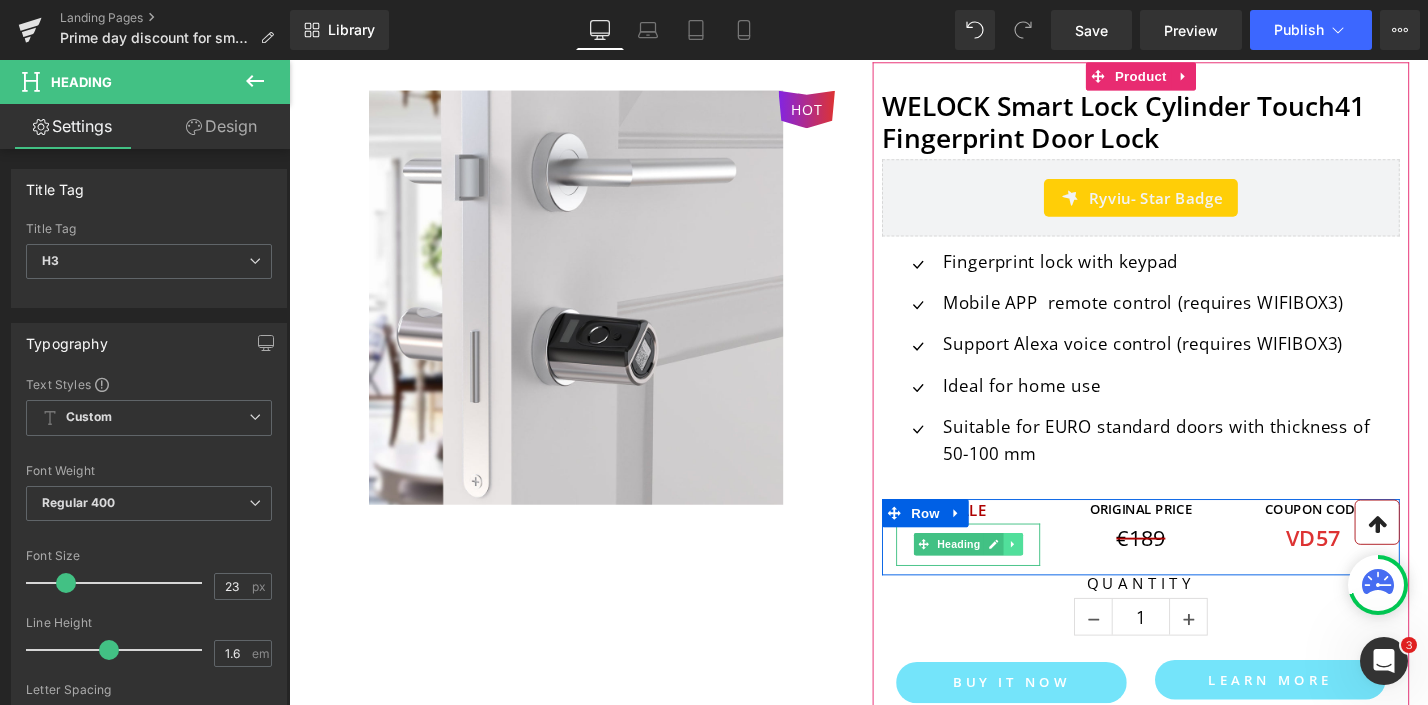 click at bounding box center [1058, 574] 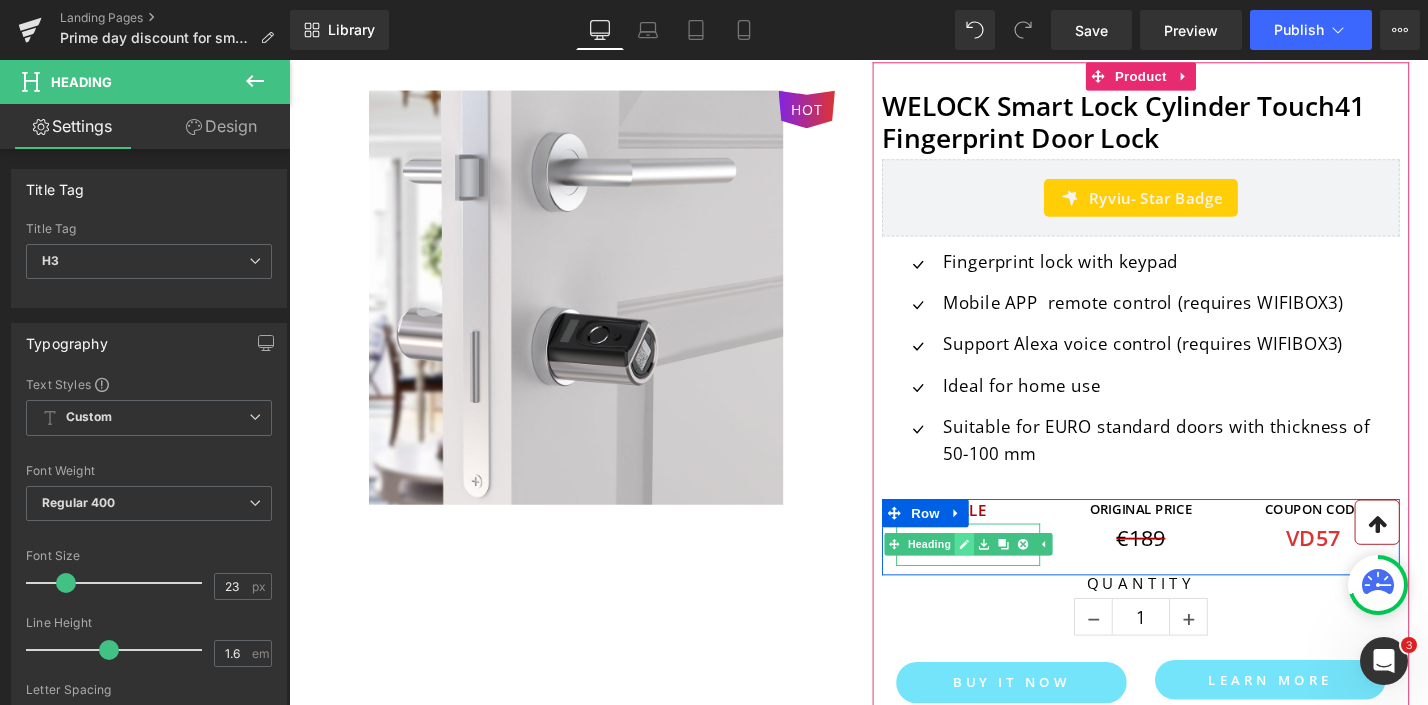 click 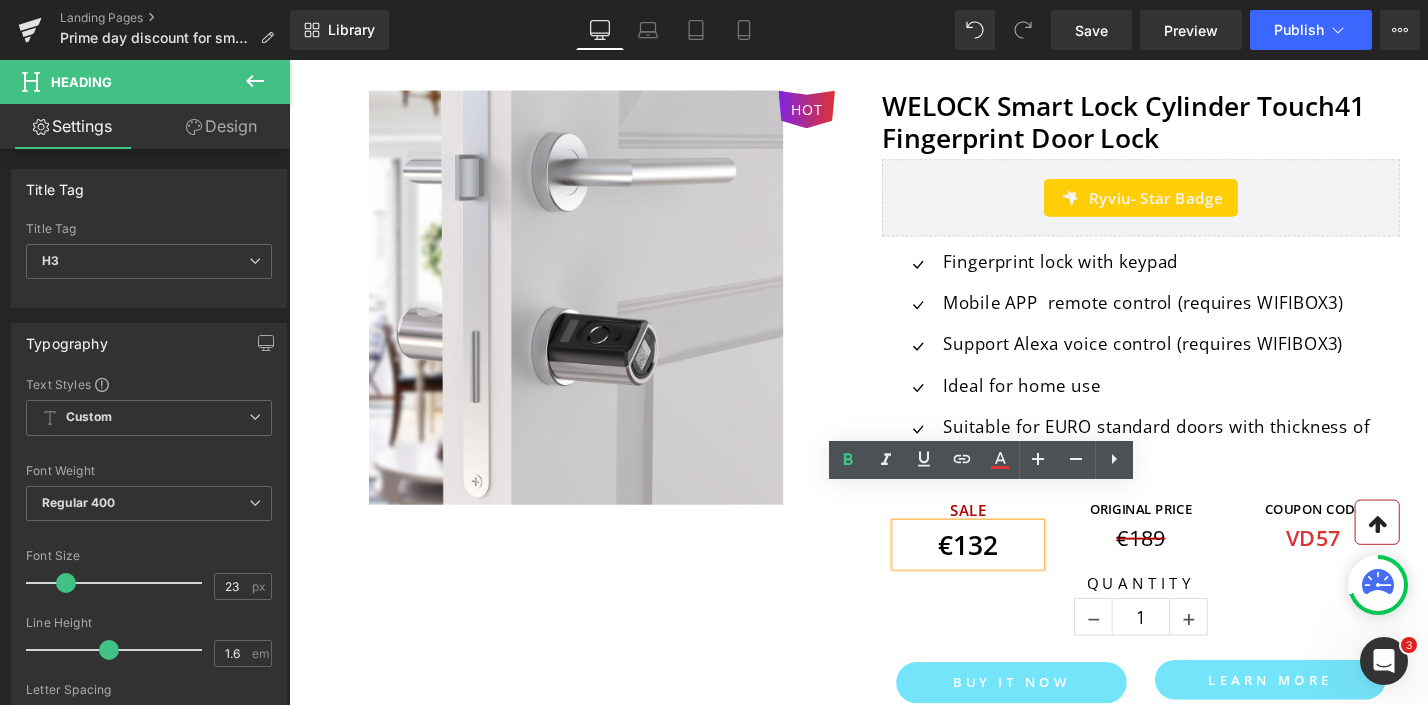 click on "€132" at bounding box center (1011, 574) 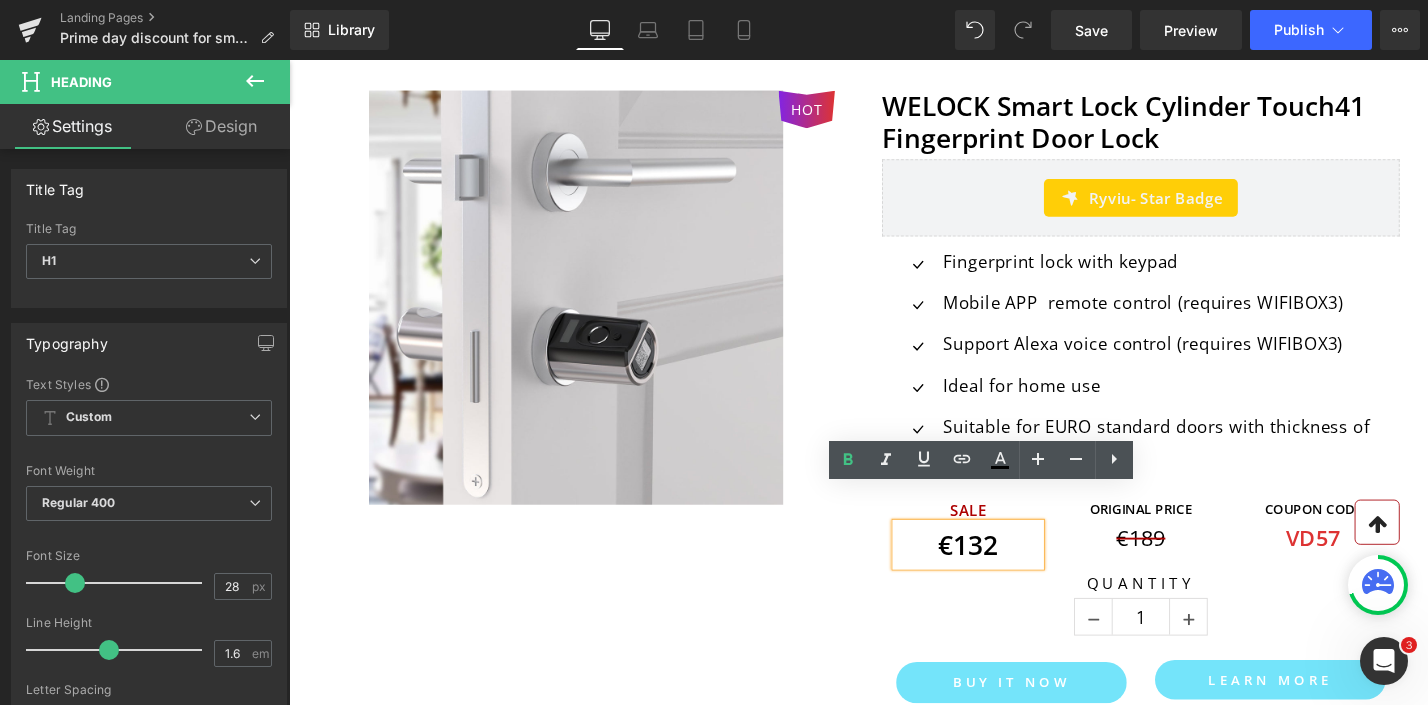 type 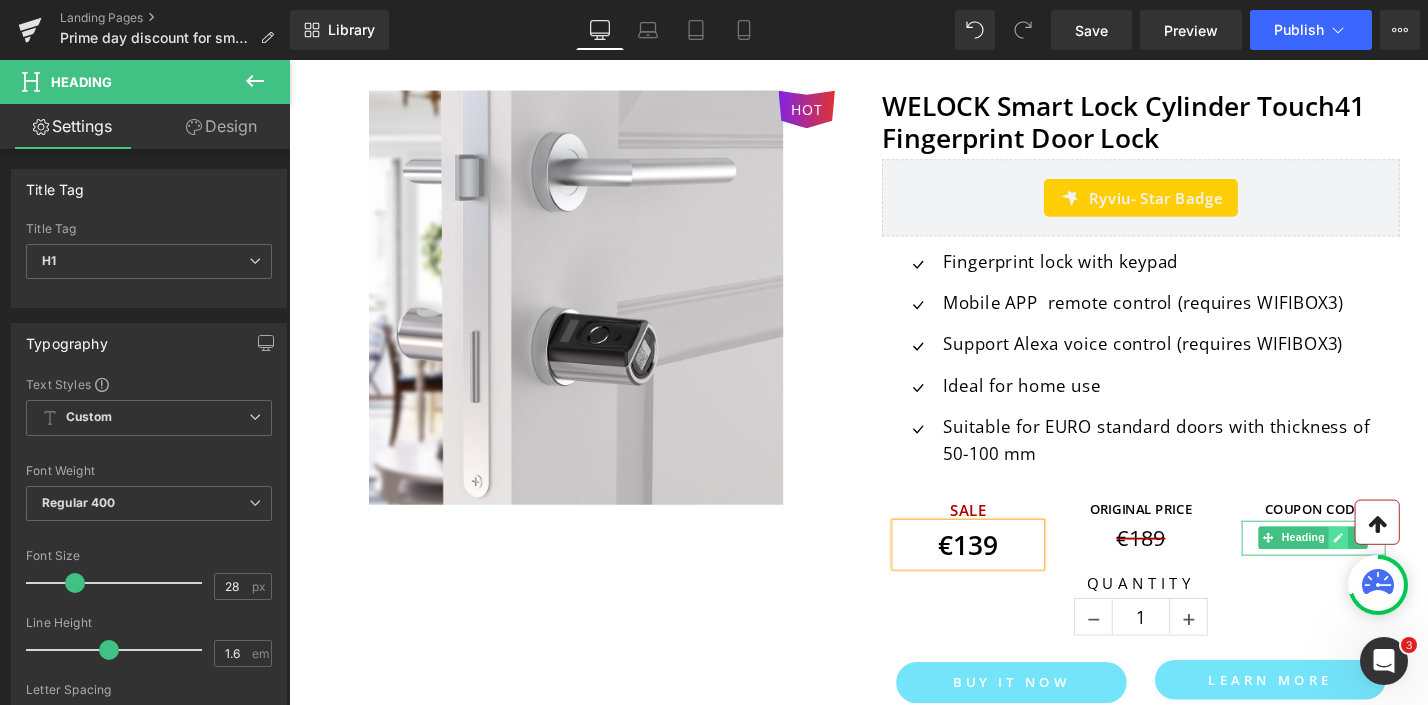 click 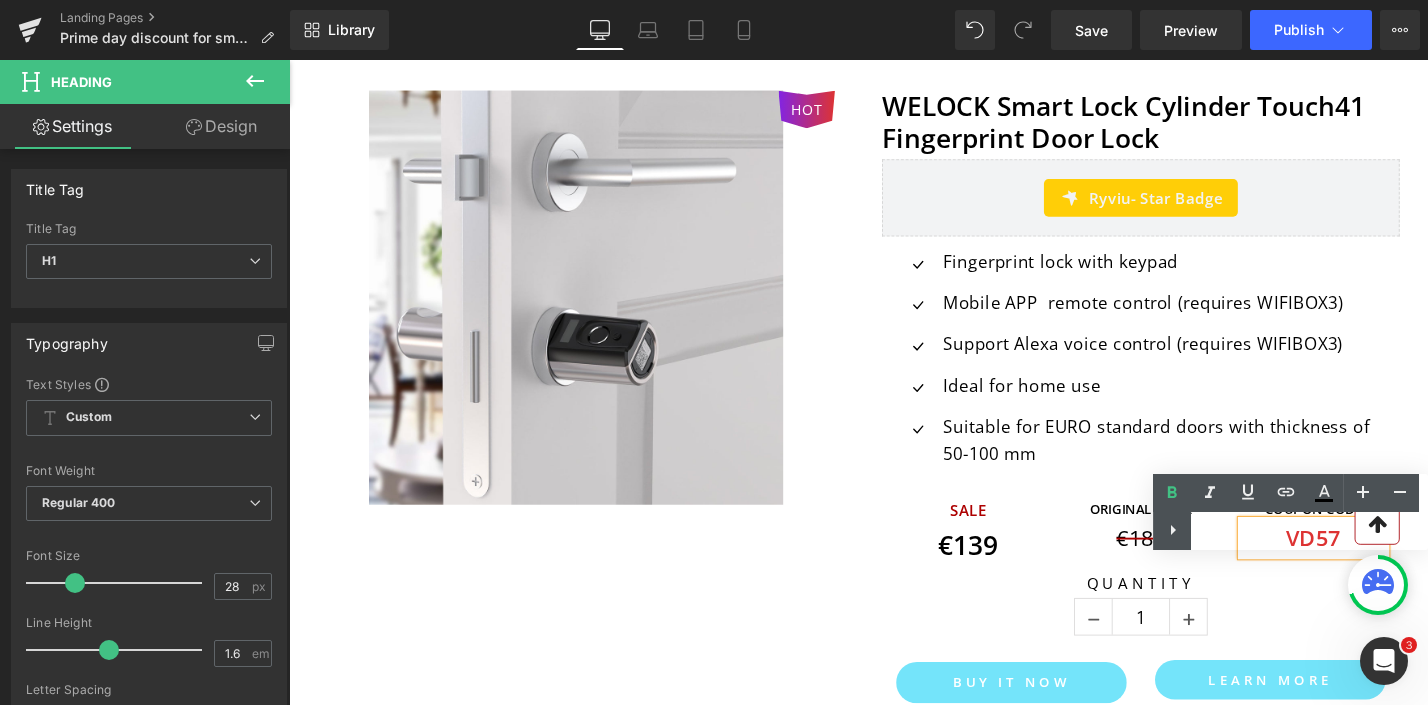 click on "Text Color Highlight Color #333333" at bounding box center [1290, 512] 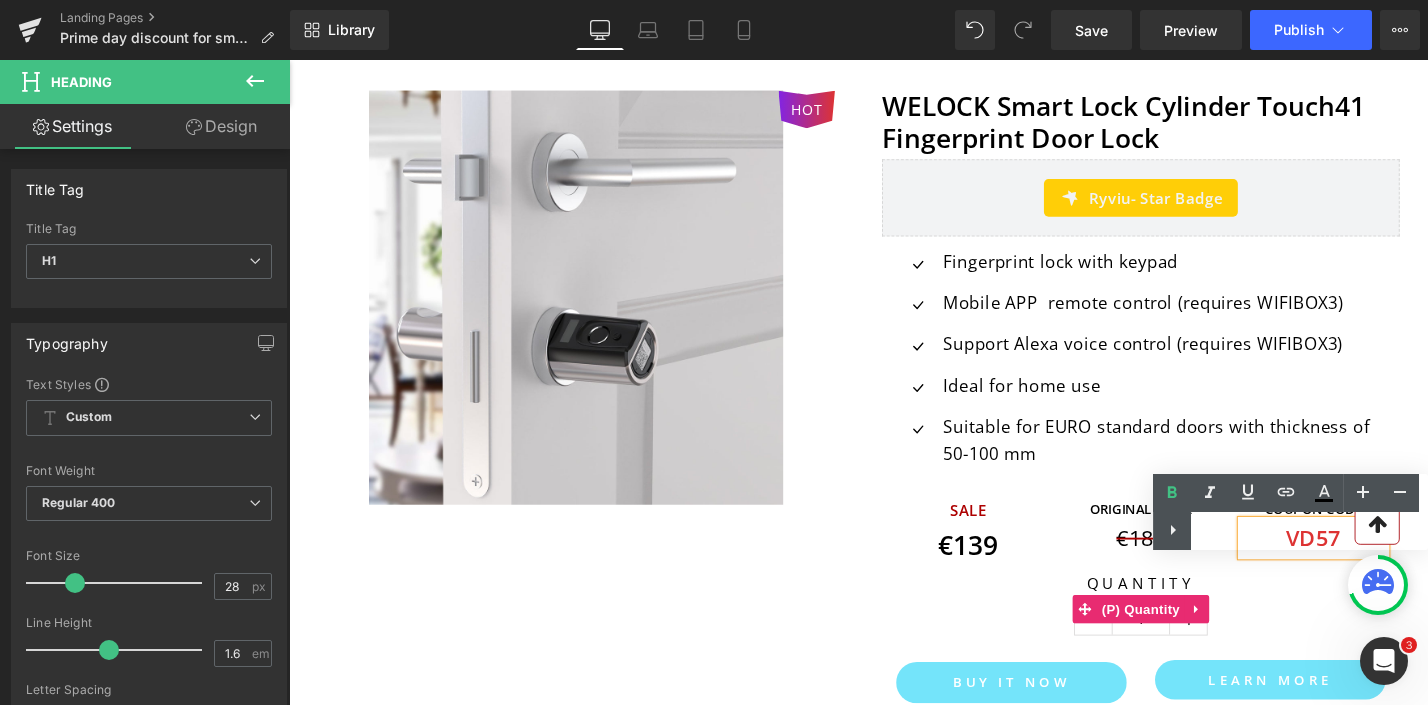 click on "Quantity" at bounding box center (1194, 619) 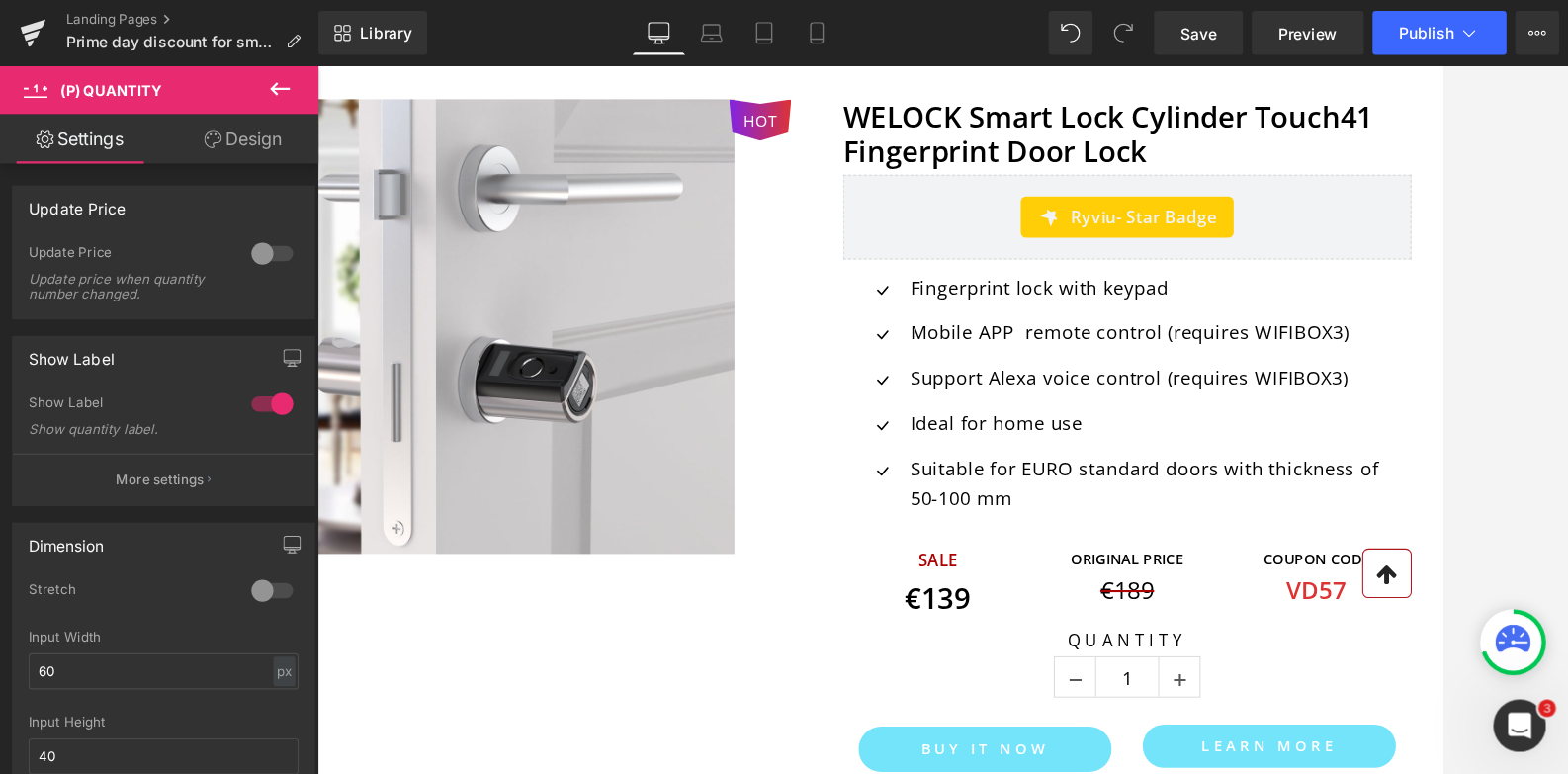 scroll, scrollTop: 1693, scrollLeft: 0, axis: vertical 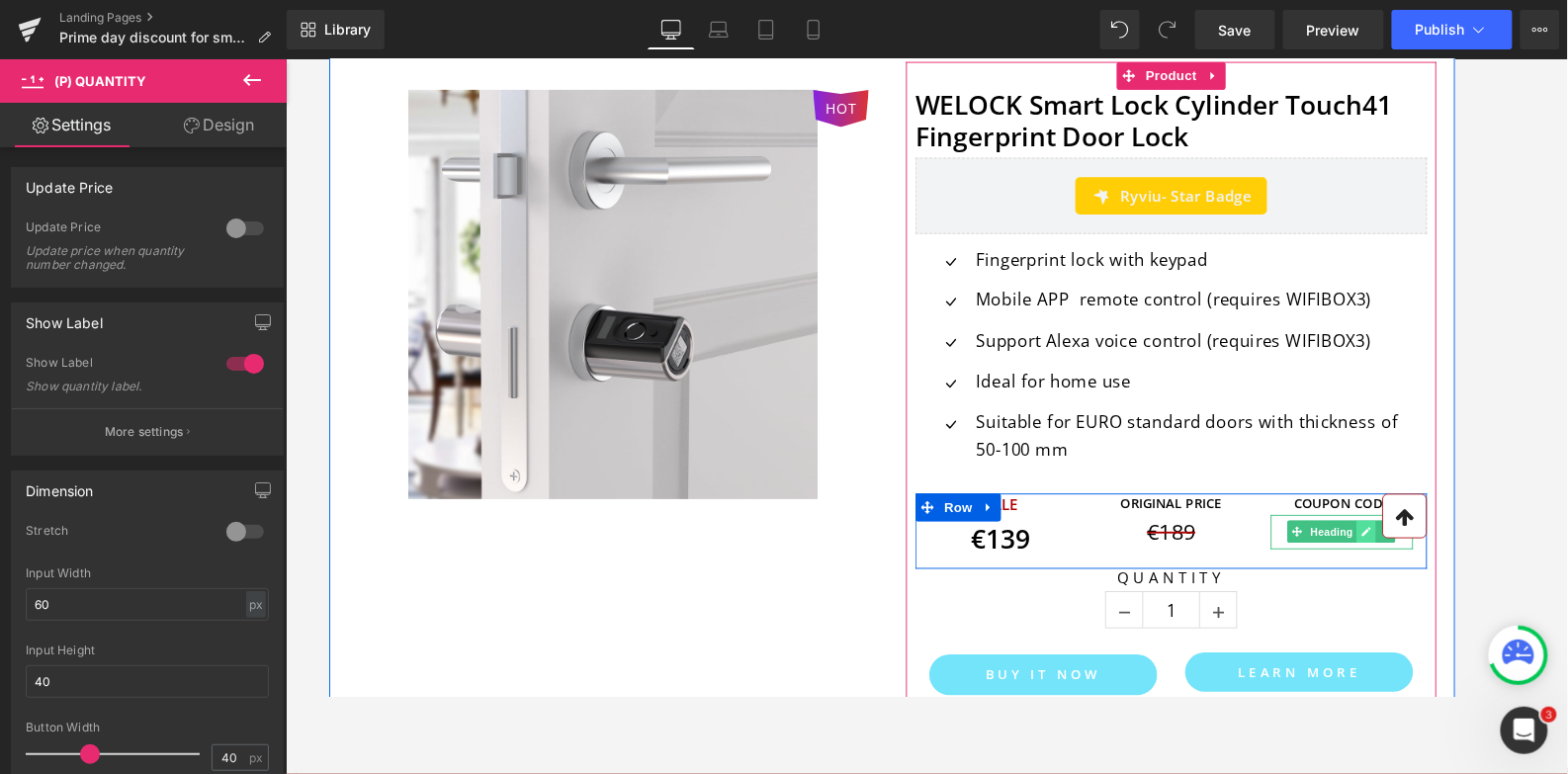 click 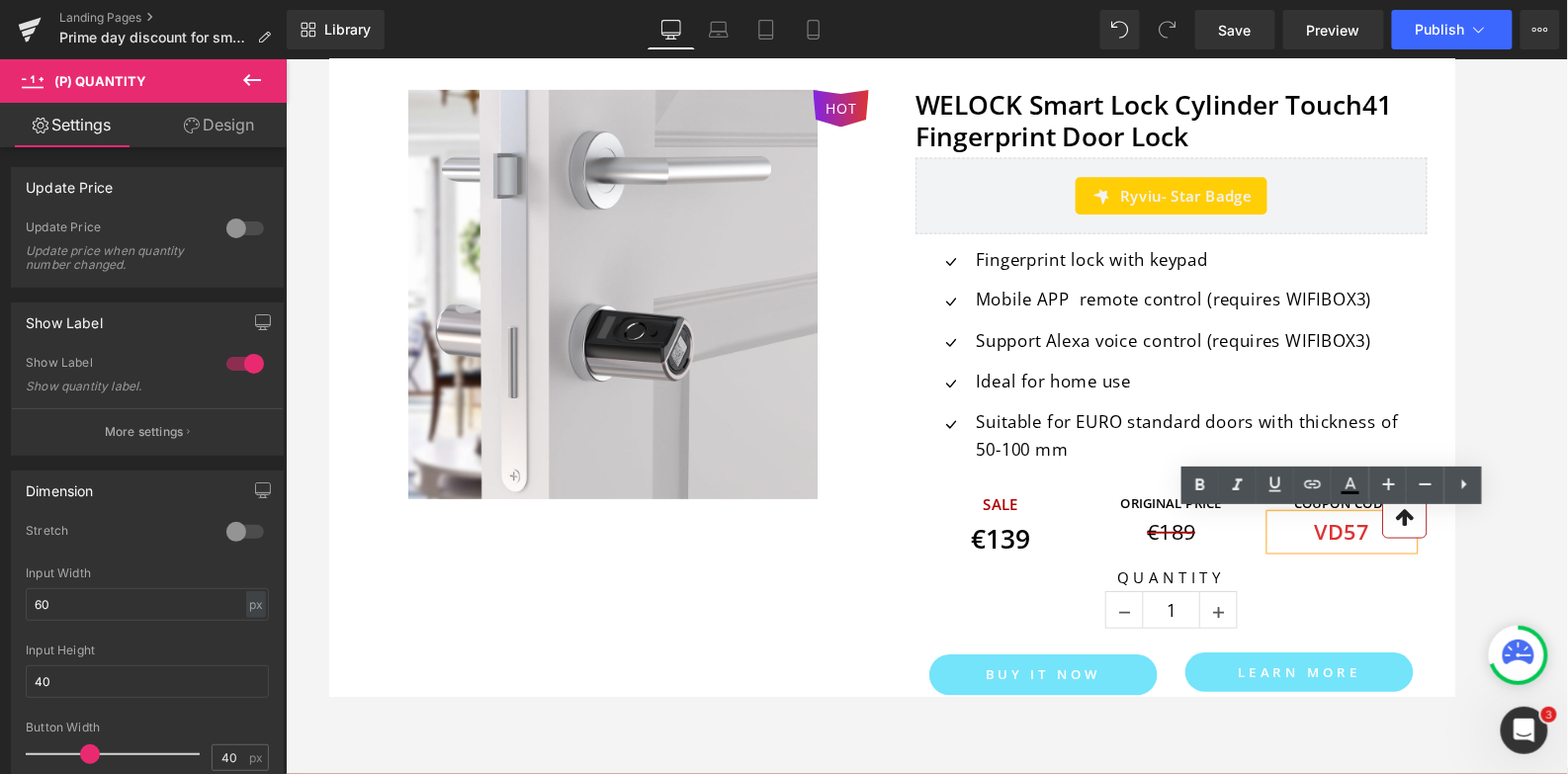 click on "VD57" at bounding box center [1404, 560] 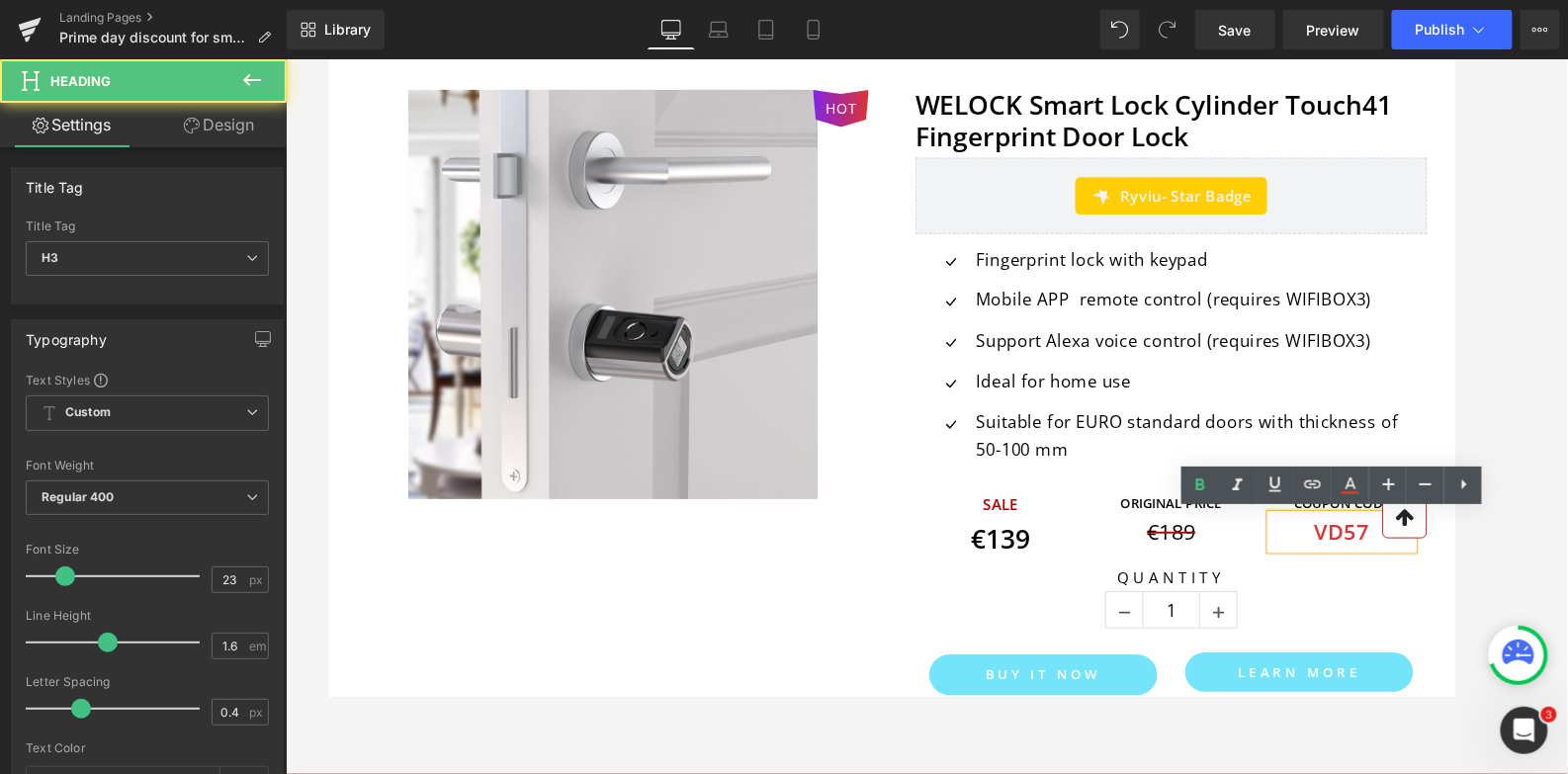 type 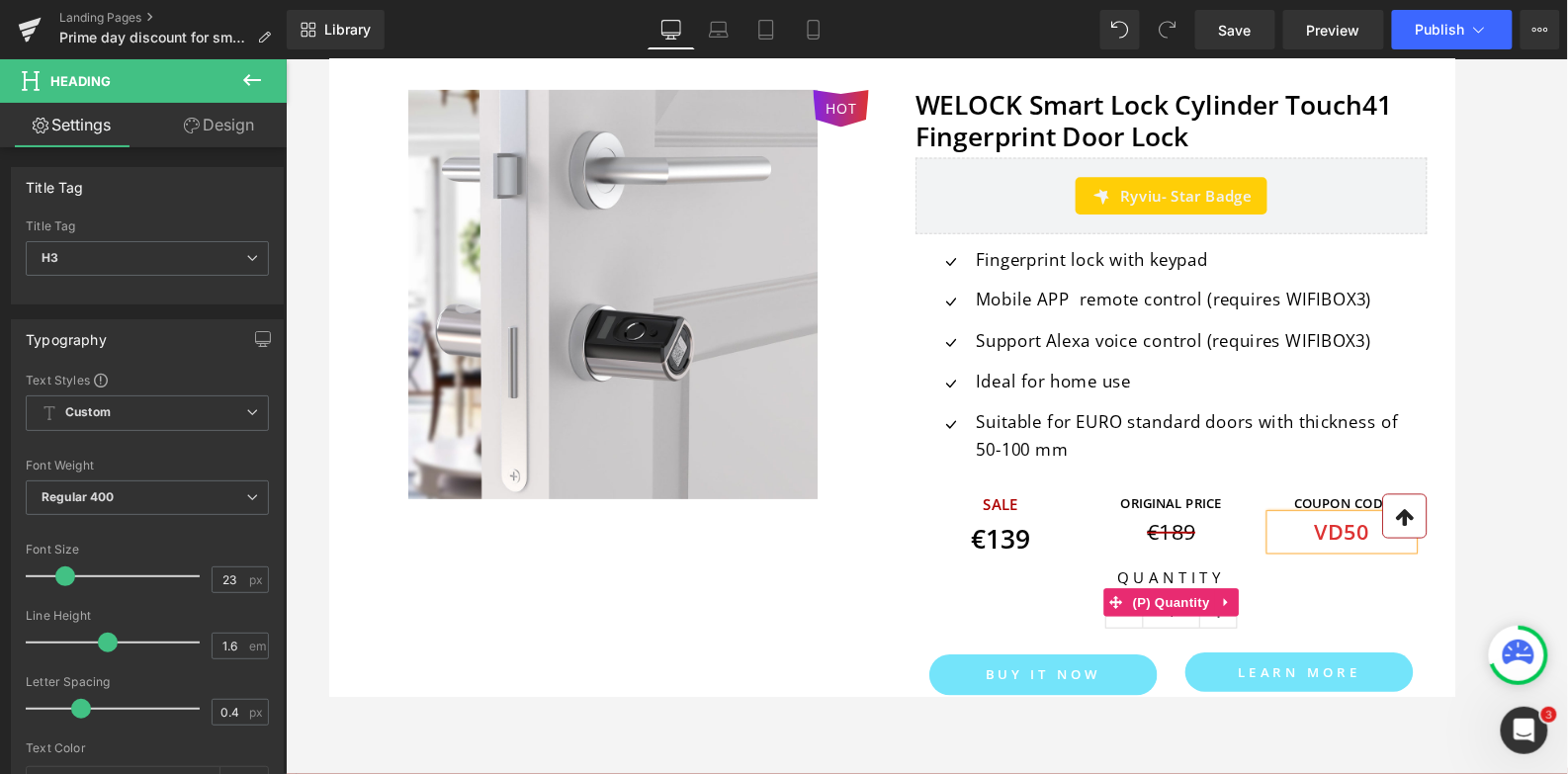 click on "Quantity" at bounding box center (1223, 612) 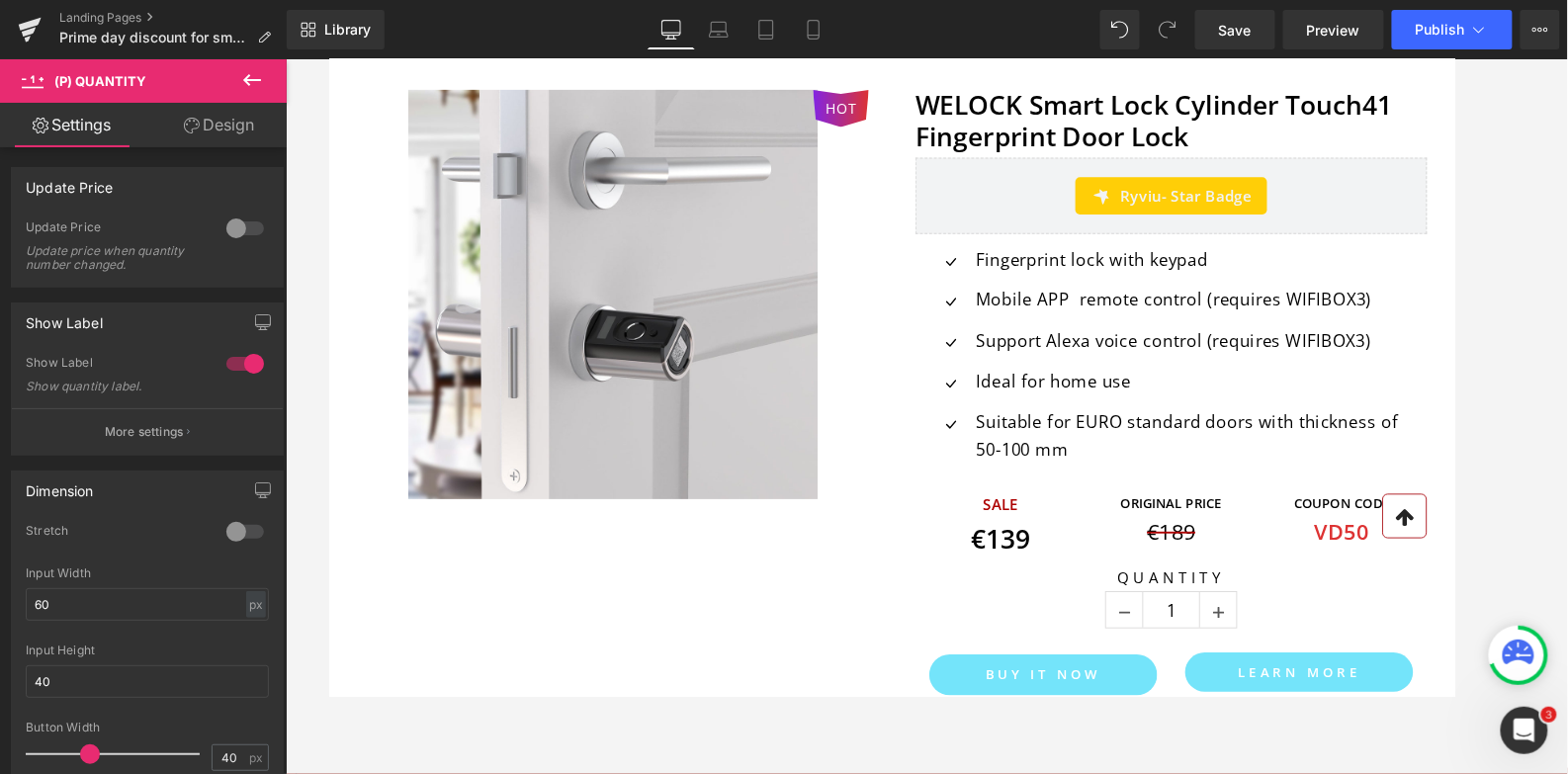scroll, scrollTop: 1794, scrollLeft: 0, axis: vertical 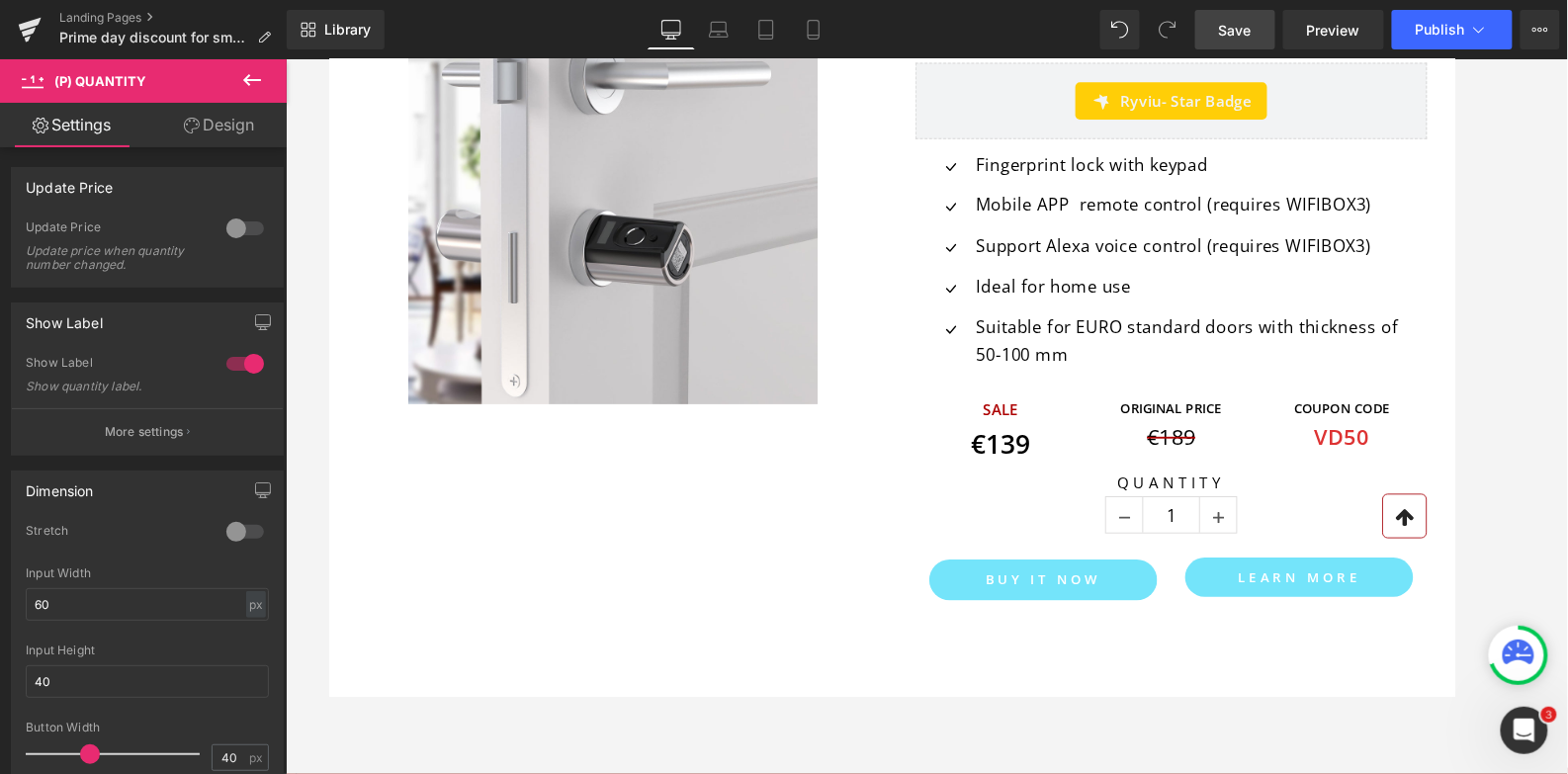 click on "Save" at bounding box center (1235, 30) 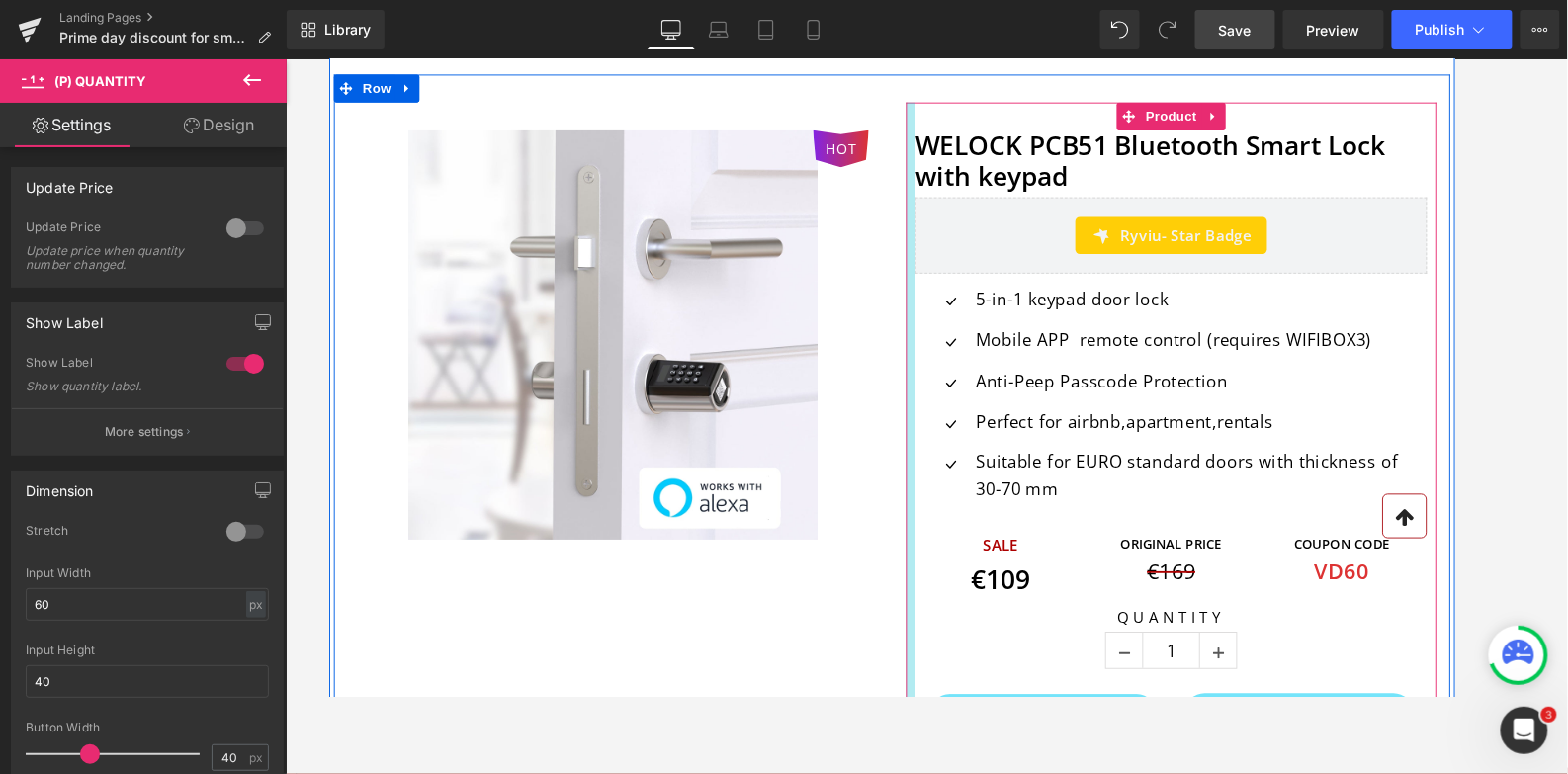 scroll, scrollTop: 2405, scrollLeft: 0, axis: vertical 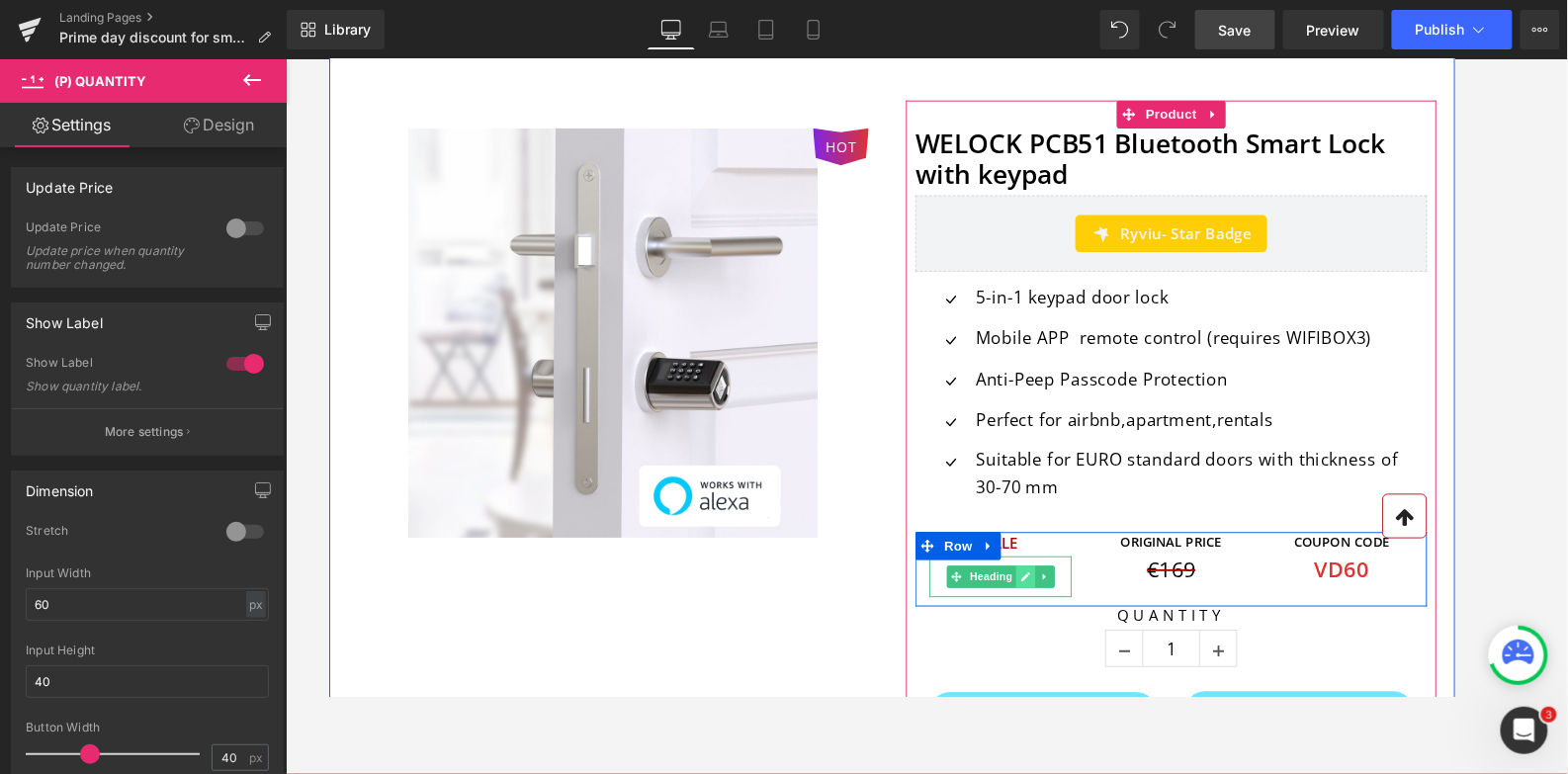 click 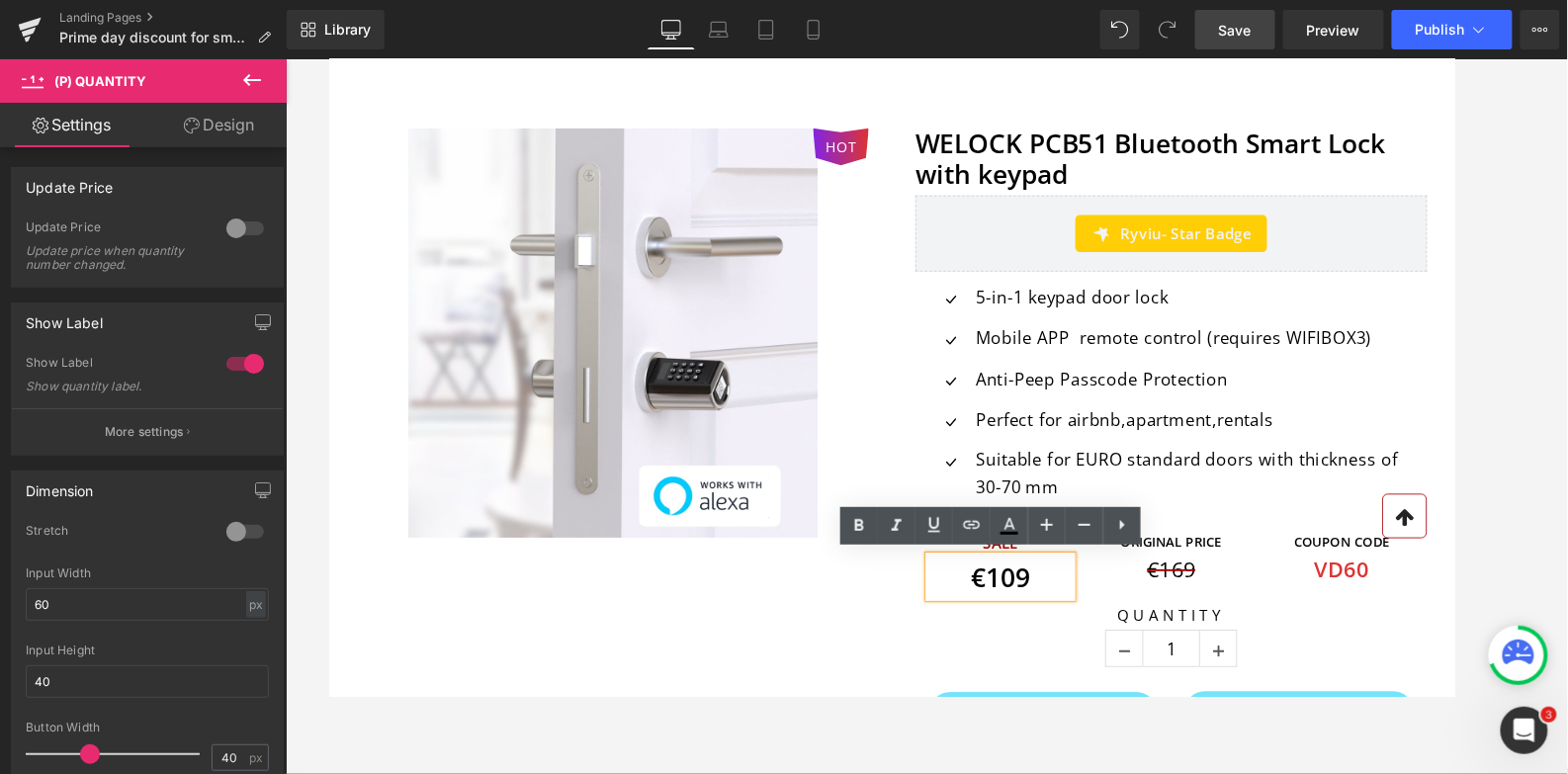 click on "€109" at bounding box center [1042, 608] 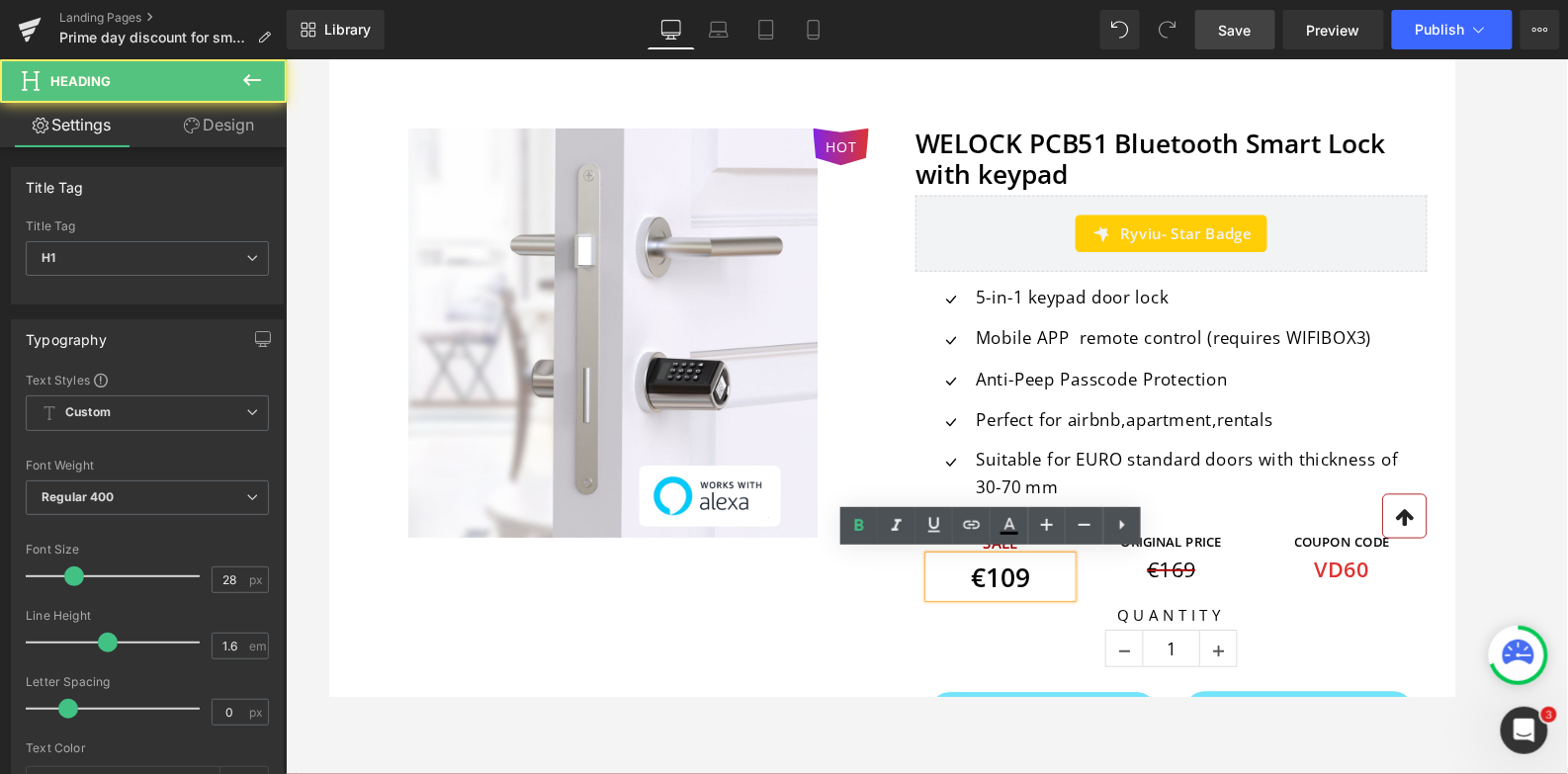 type 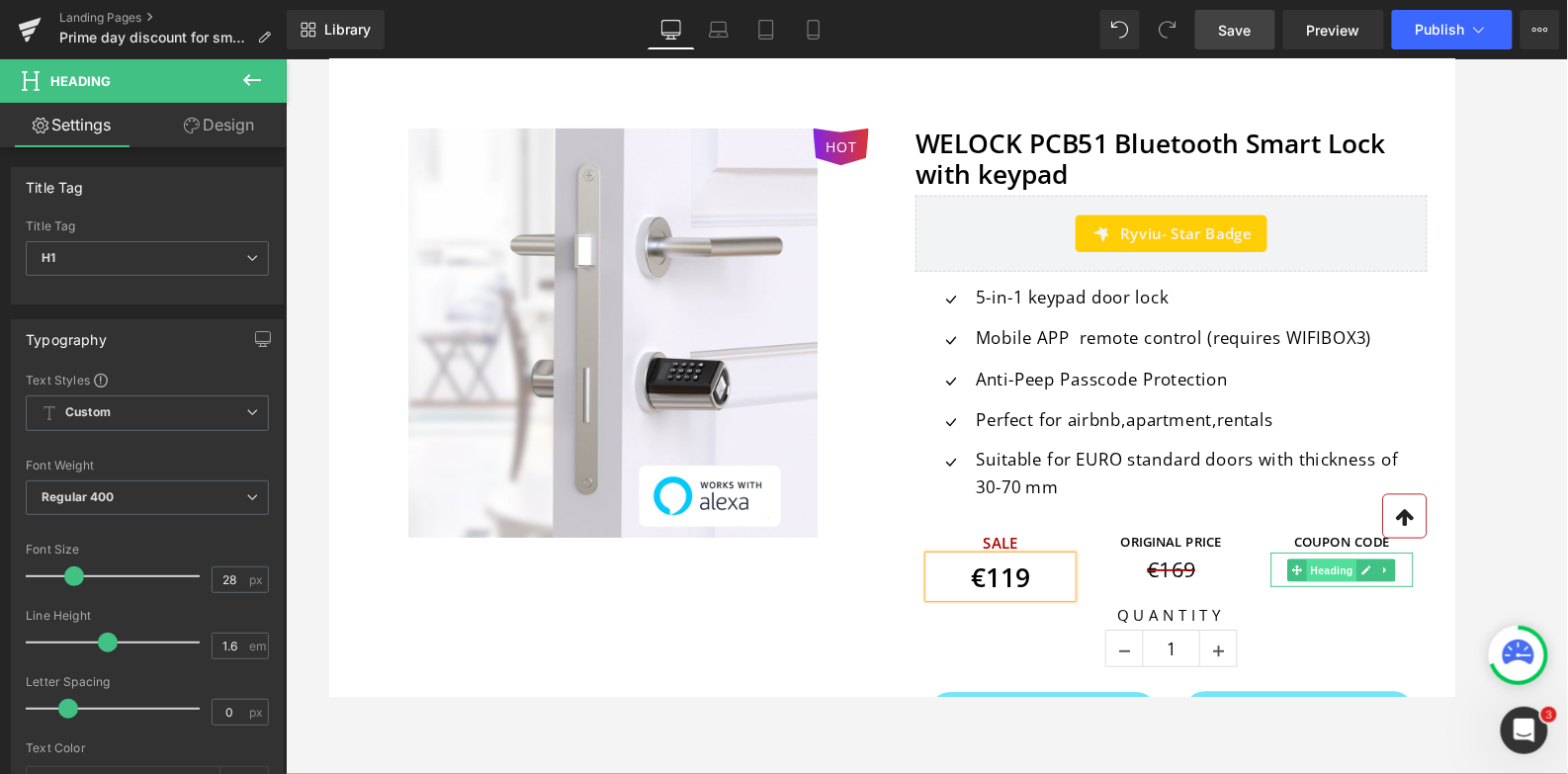 click on "Heading" at bounding box center (1394, 601) 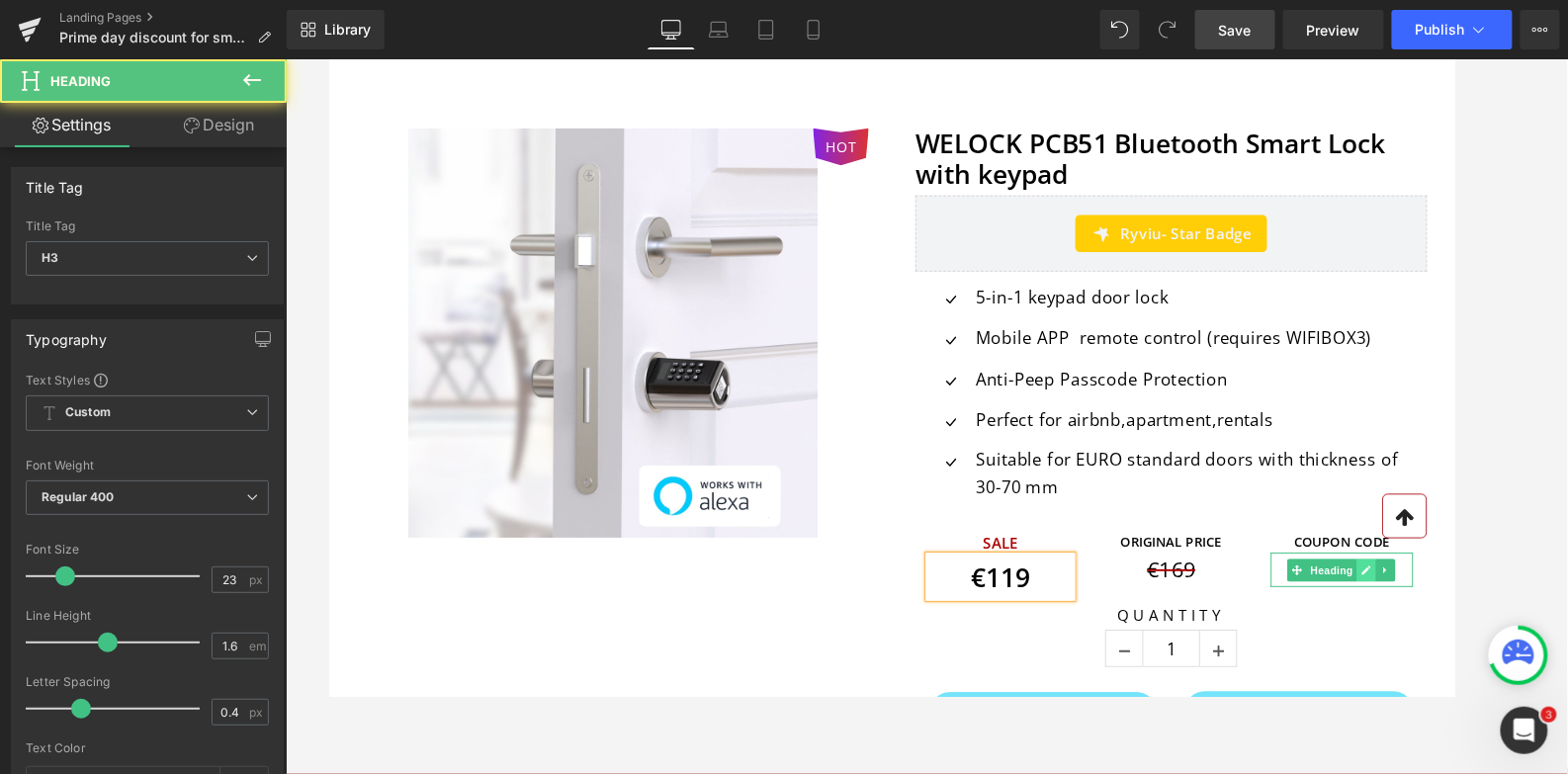 click 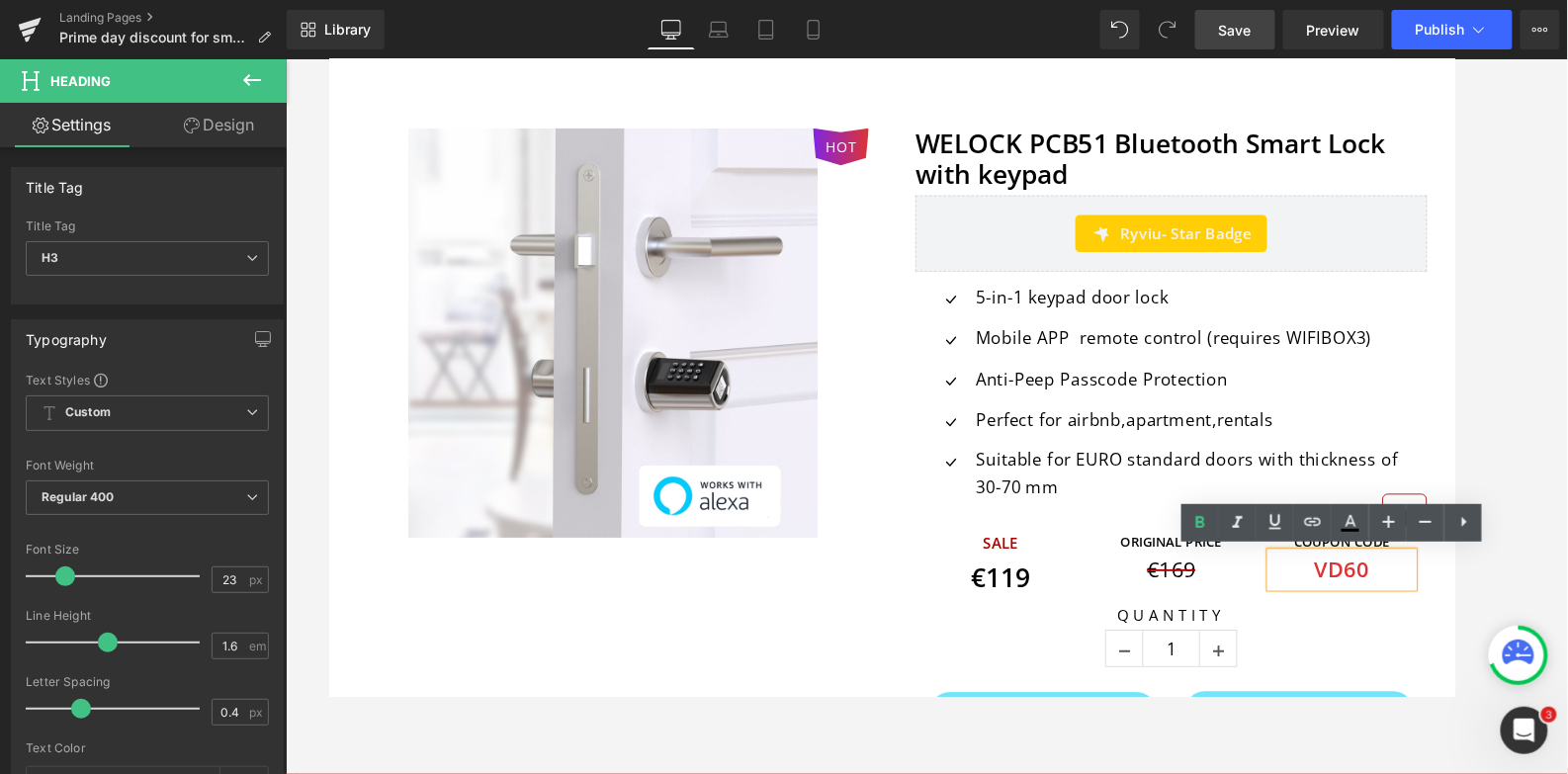 click on "VD60" at bounding box center (1404, 600) 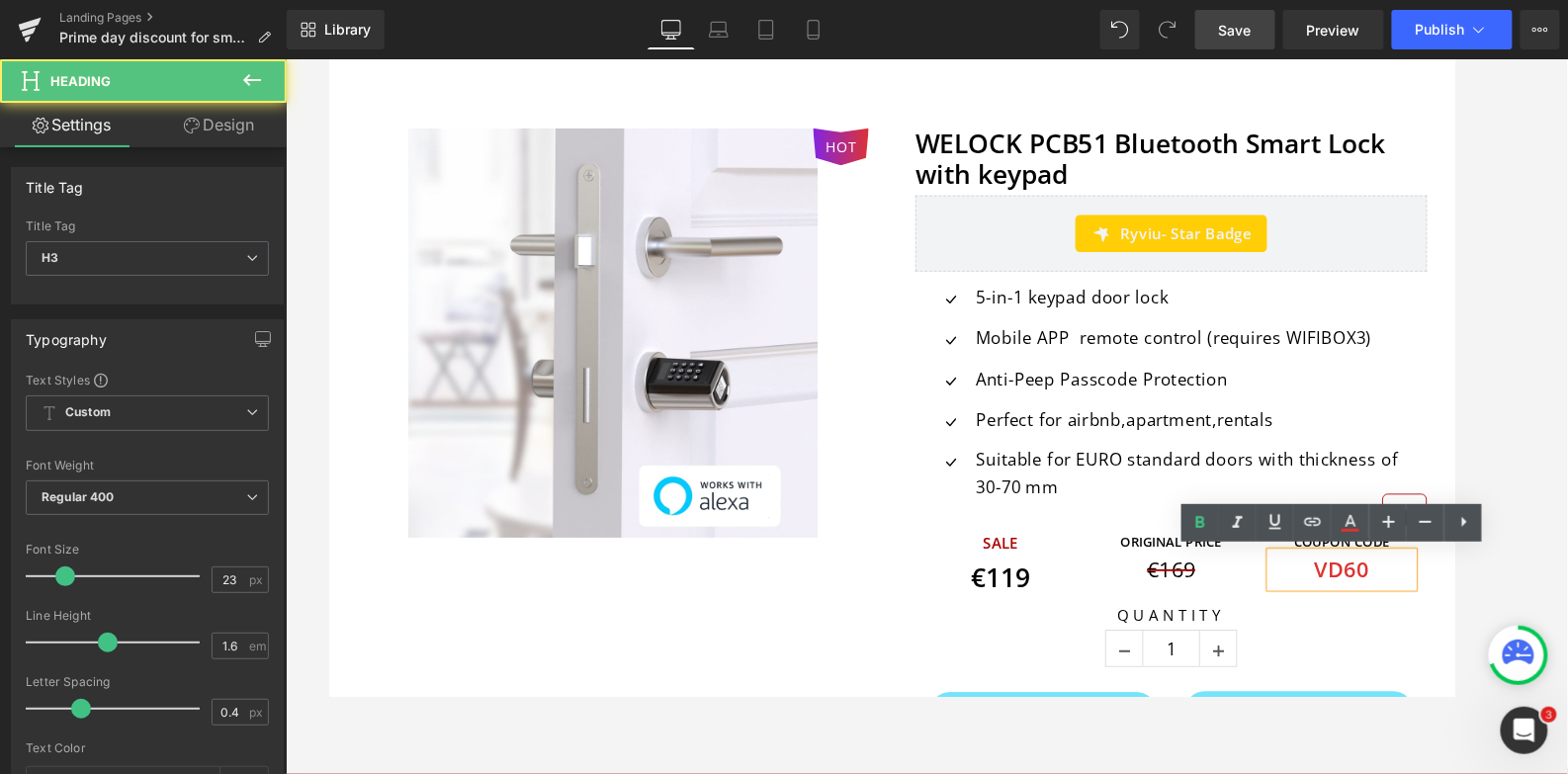 type 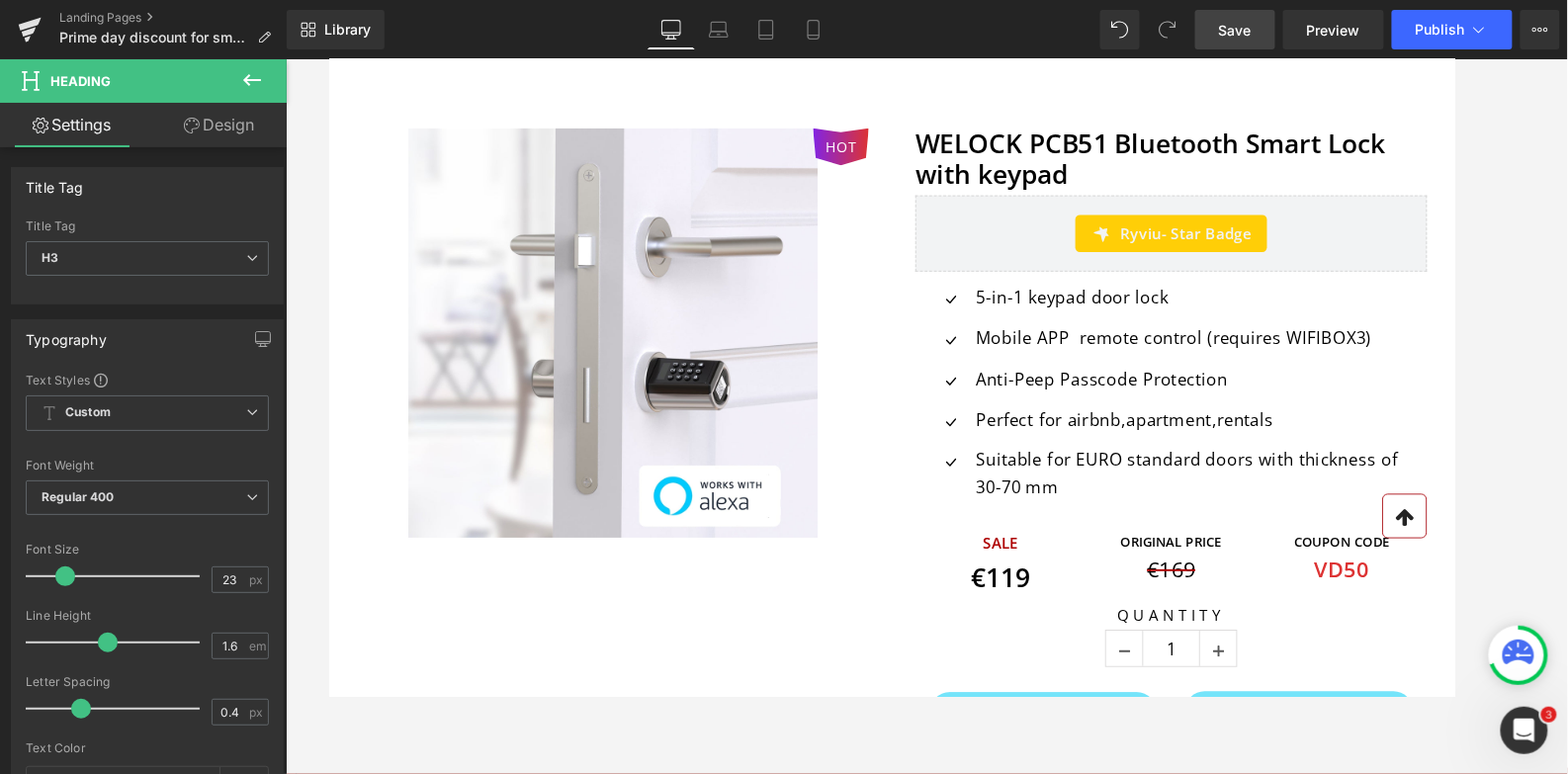click on "Save" at bounding box center (1235, 30) 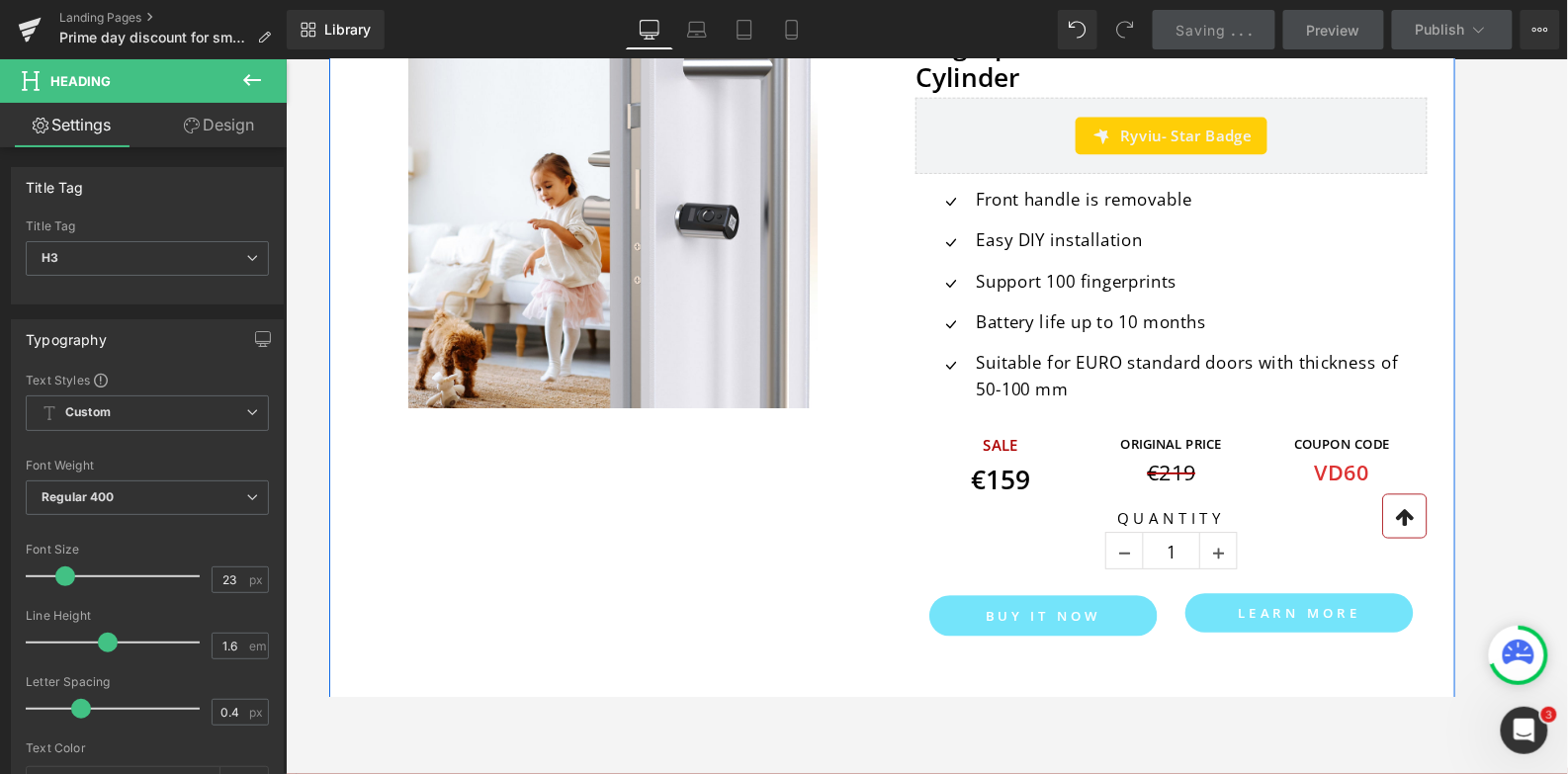 scroll, scrollTop: 3300, scrollLeft: 0, axis: vertical 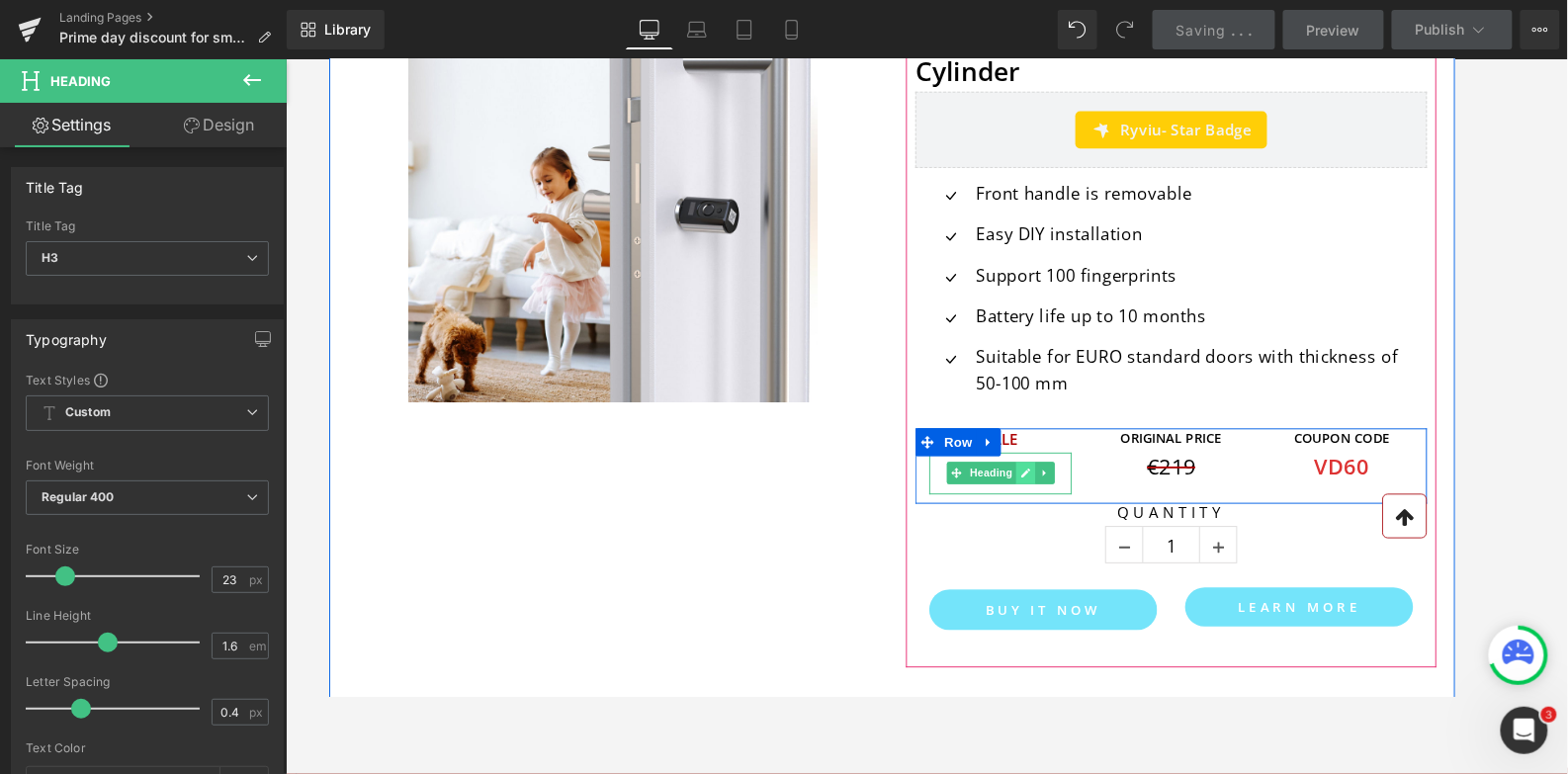 click 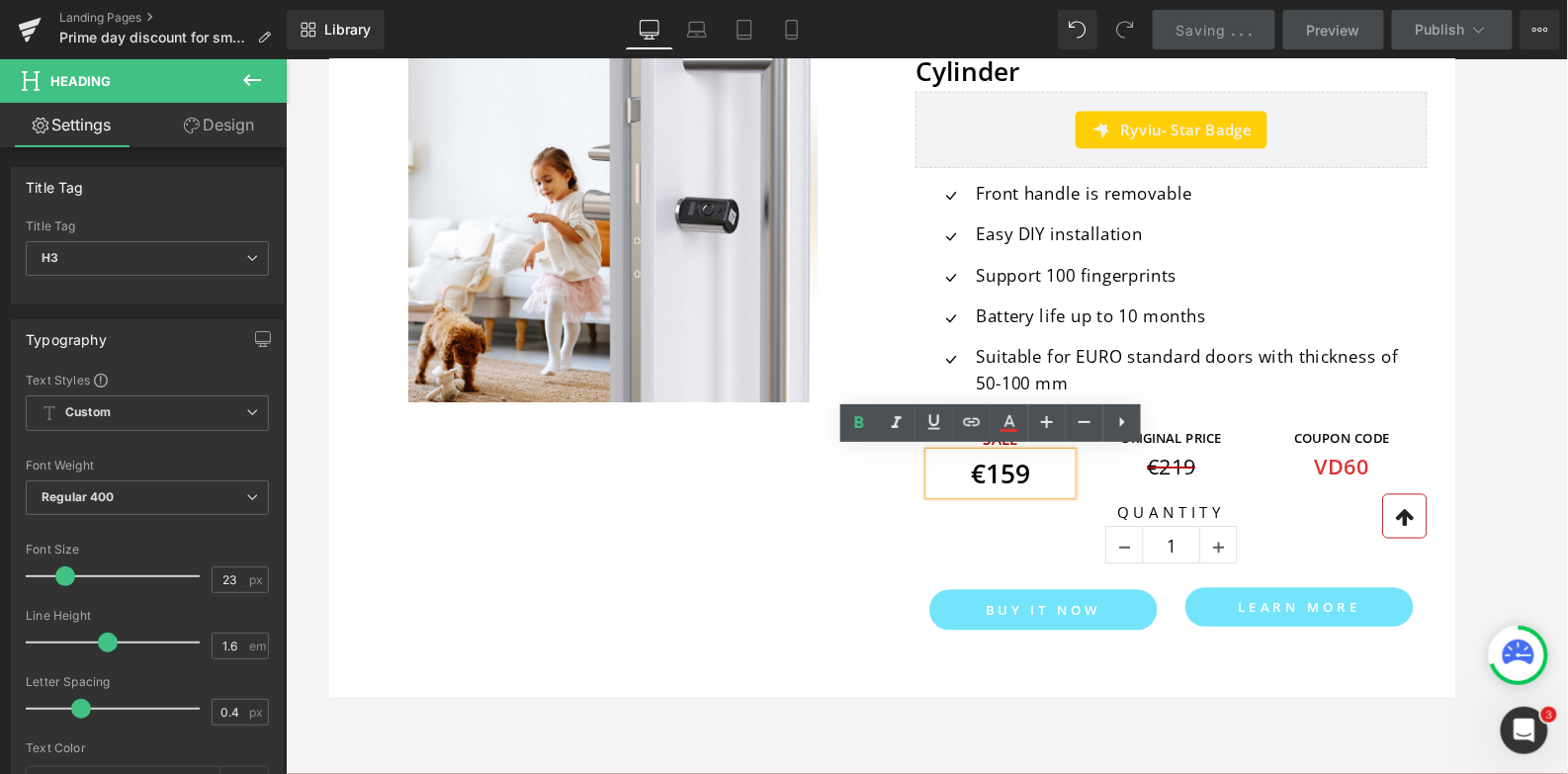 click on "€159" at bounding box center (1042, 498) 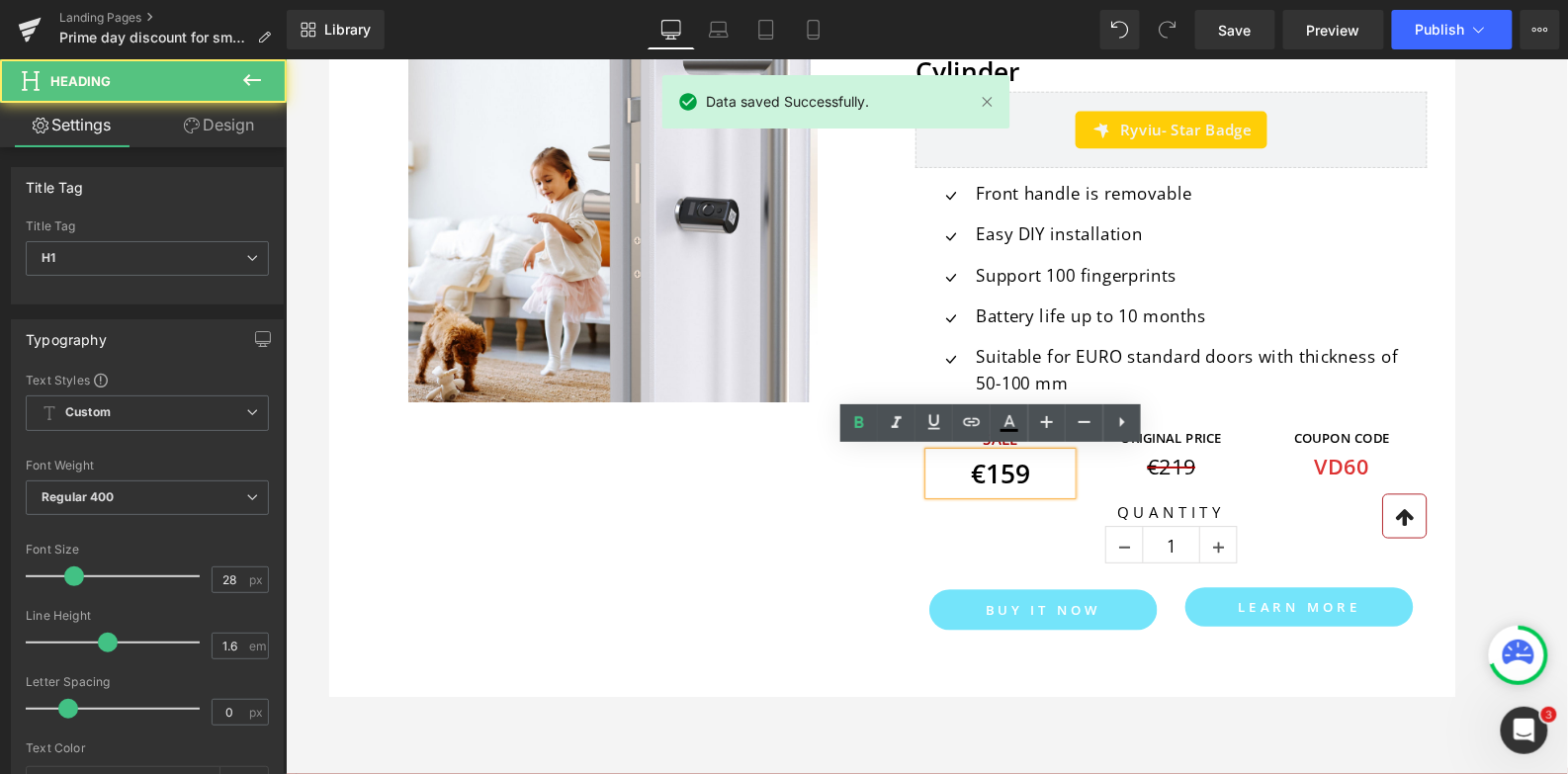 type 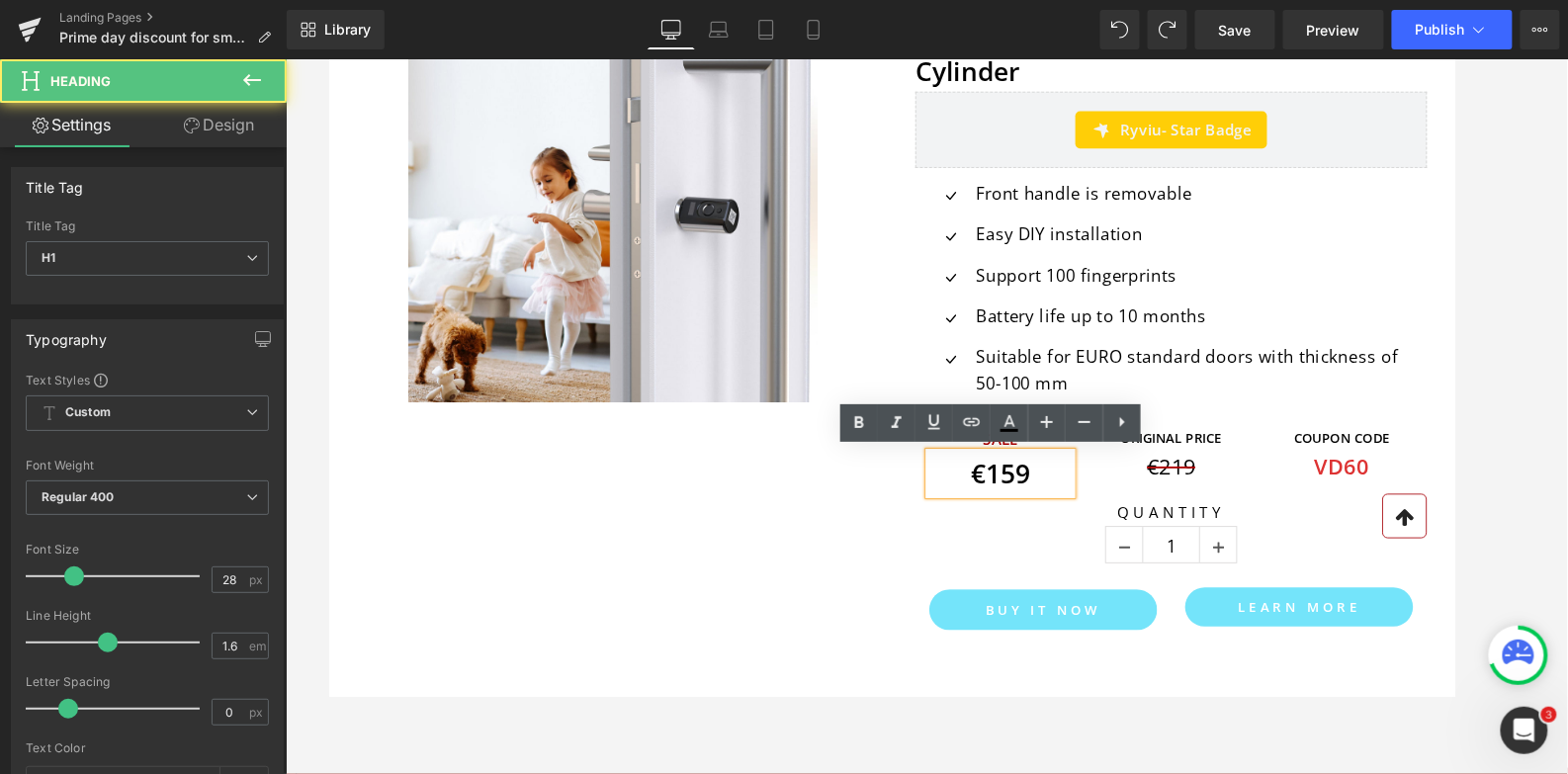click on "€159" at bounding box center (1042, 498) 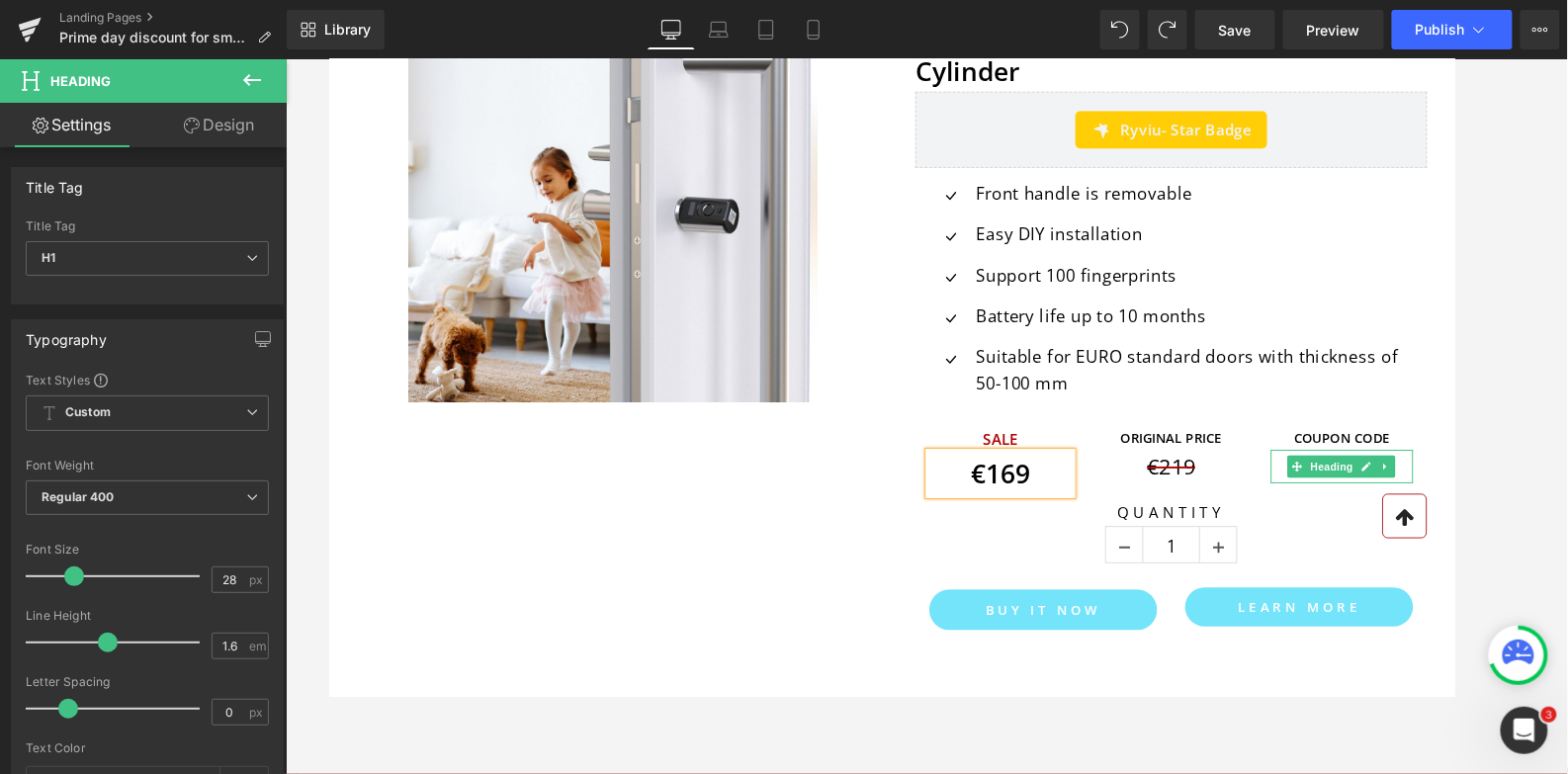 click on "Icon         Row" at bounding box center [1471, 534] 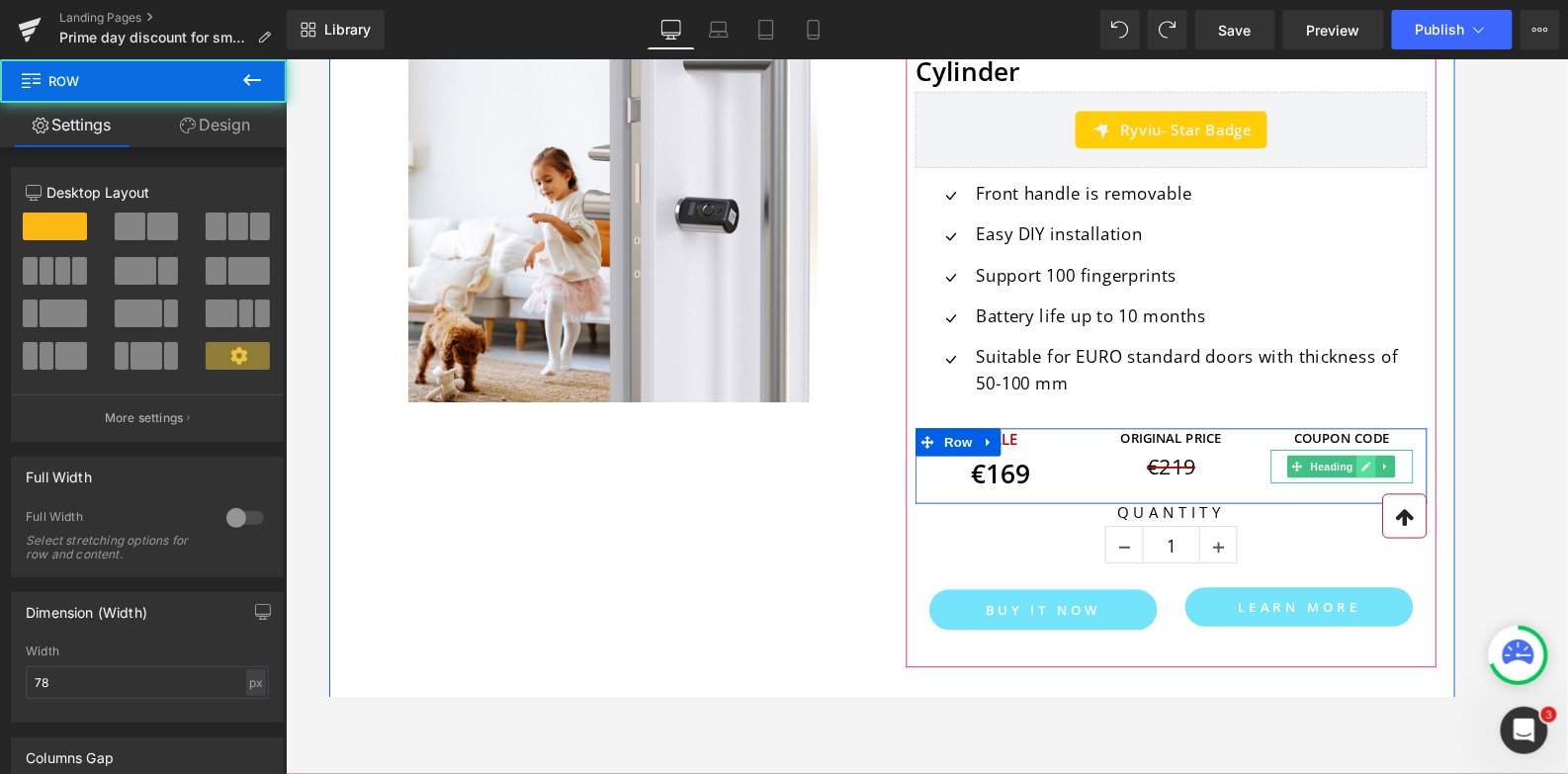 click at bounding box center (1431, 491) 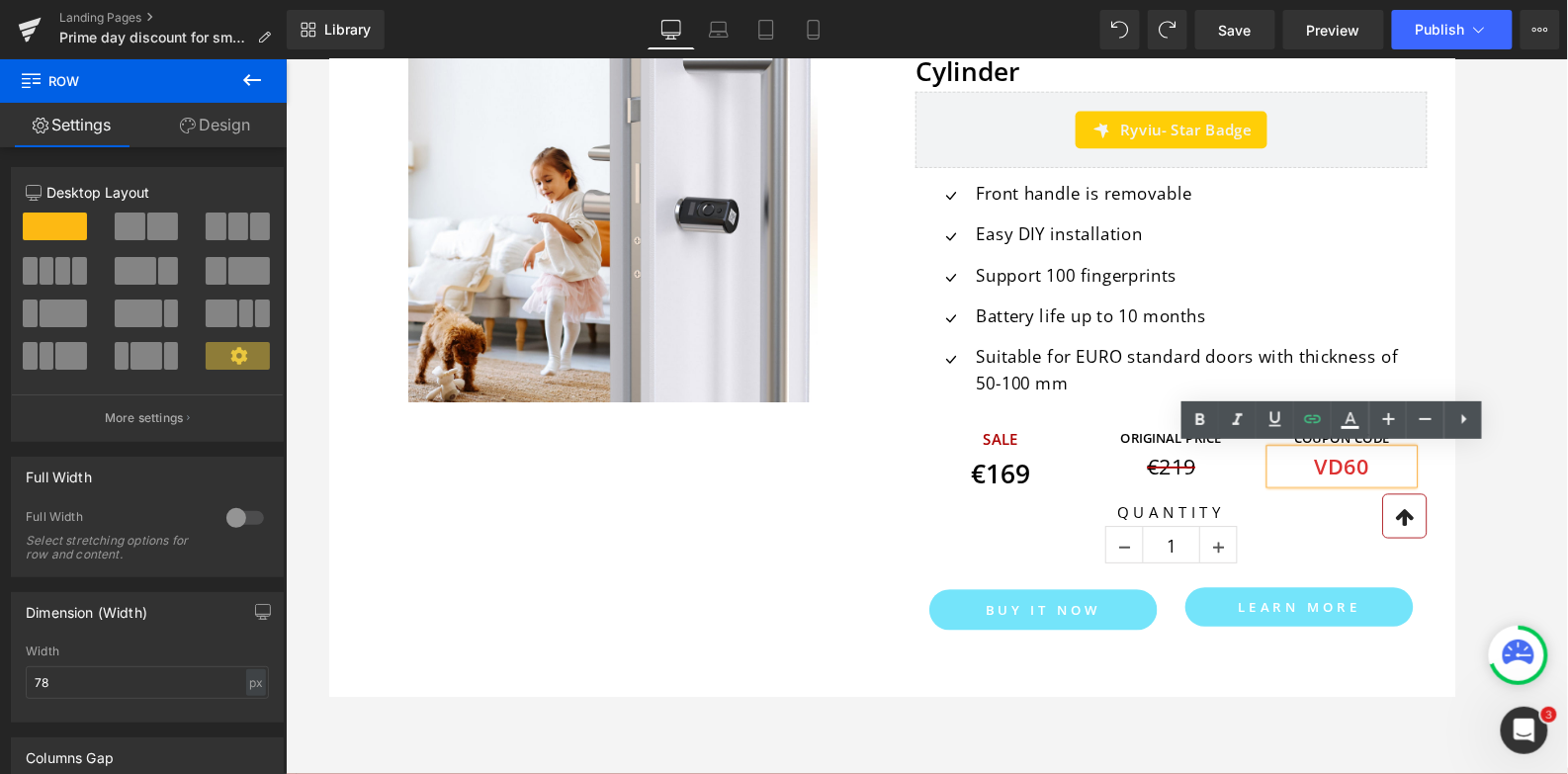 click on "VD60" at bounding box center (1404, 491) 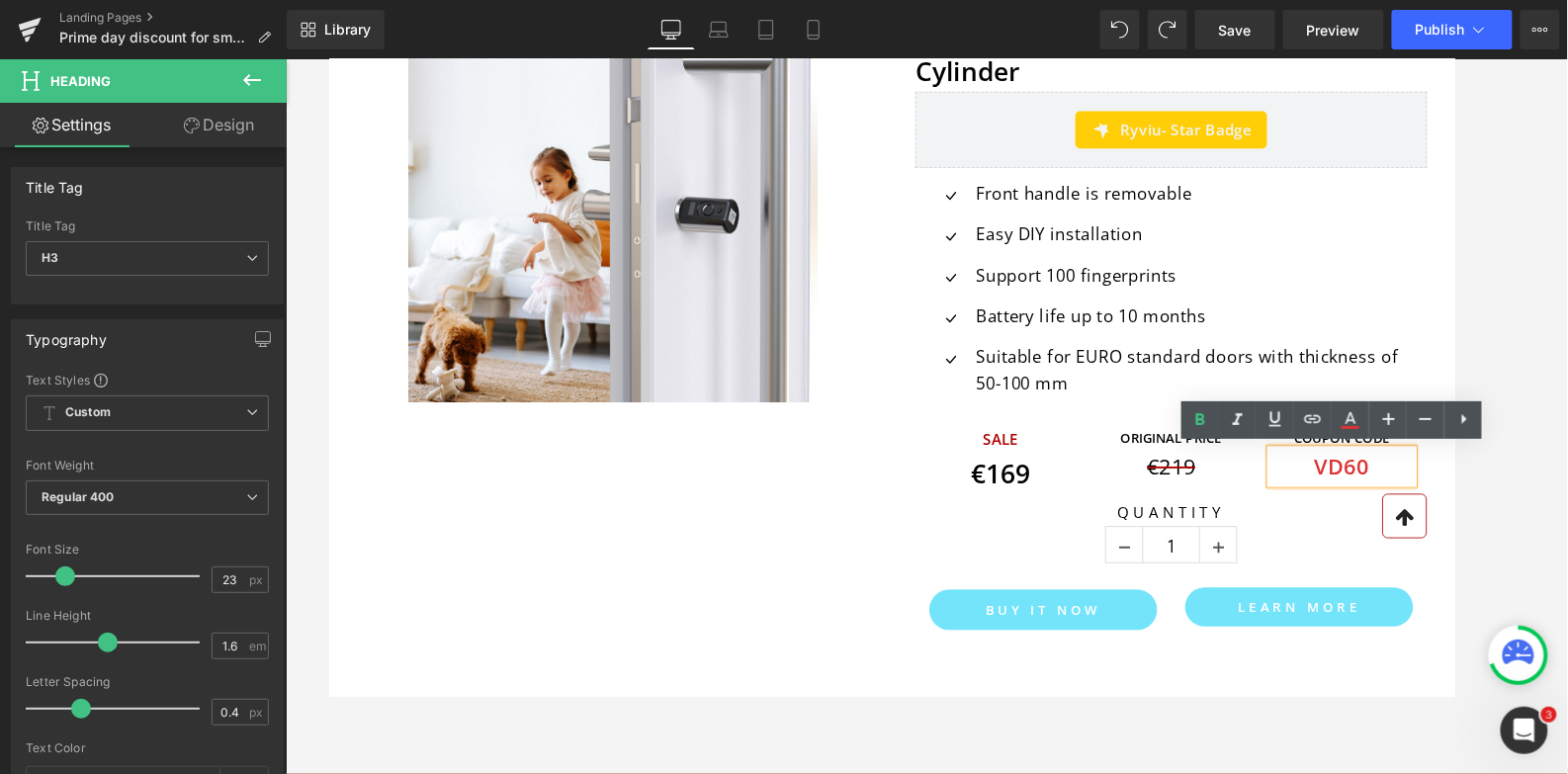 type 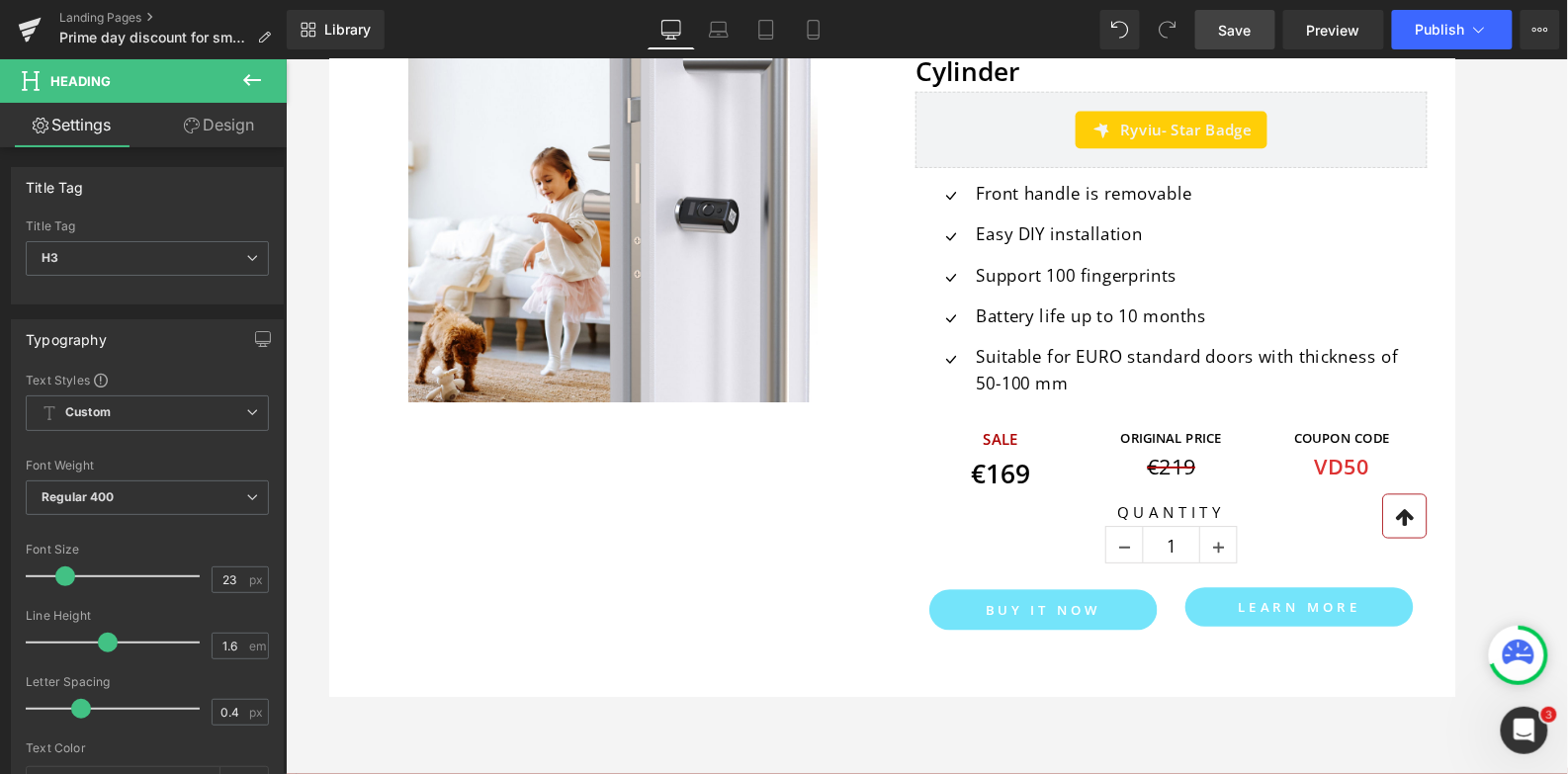 click on "Save" at bounding box center (1235, 30) 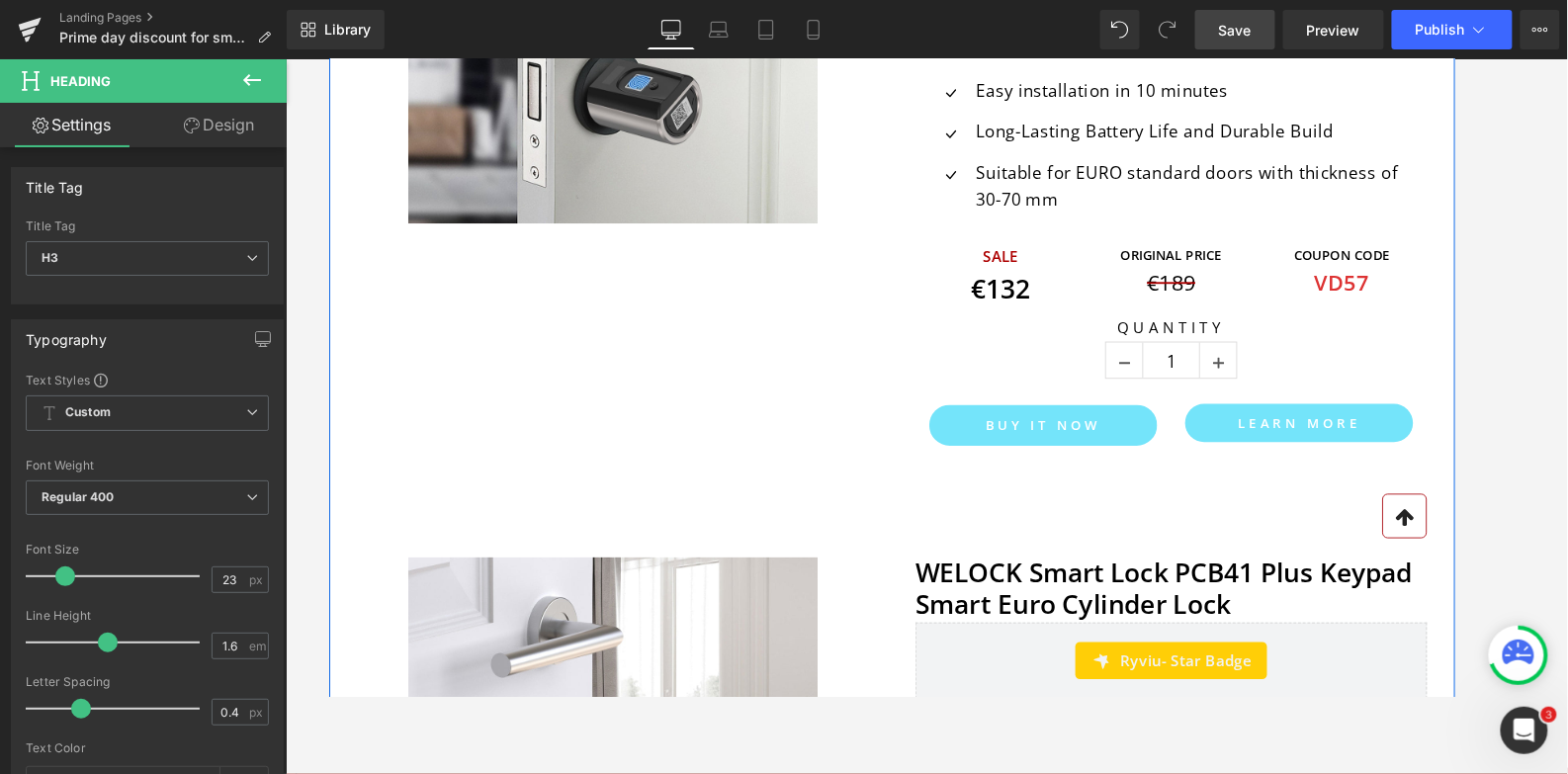 scroll, scrollTop: 4278, scrollLeft: 0, axis: vertical 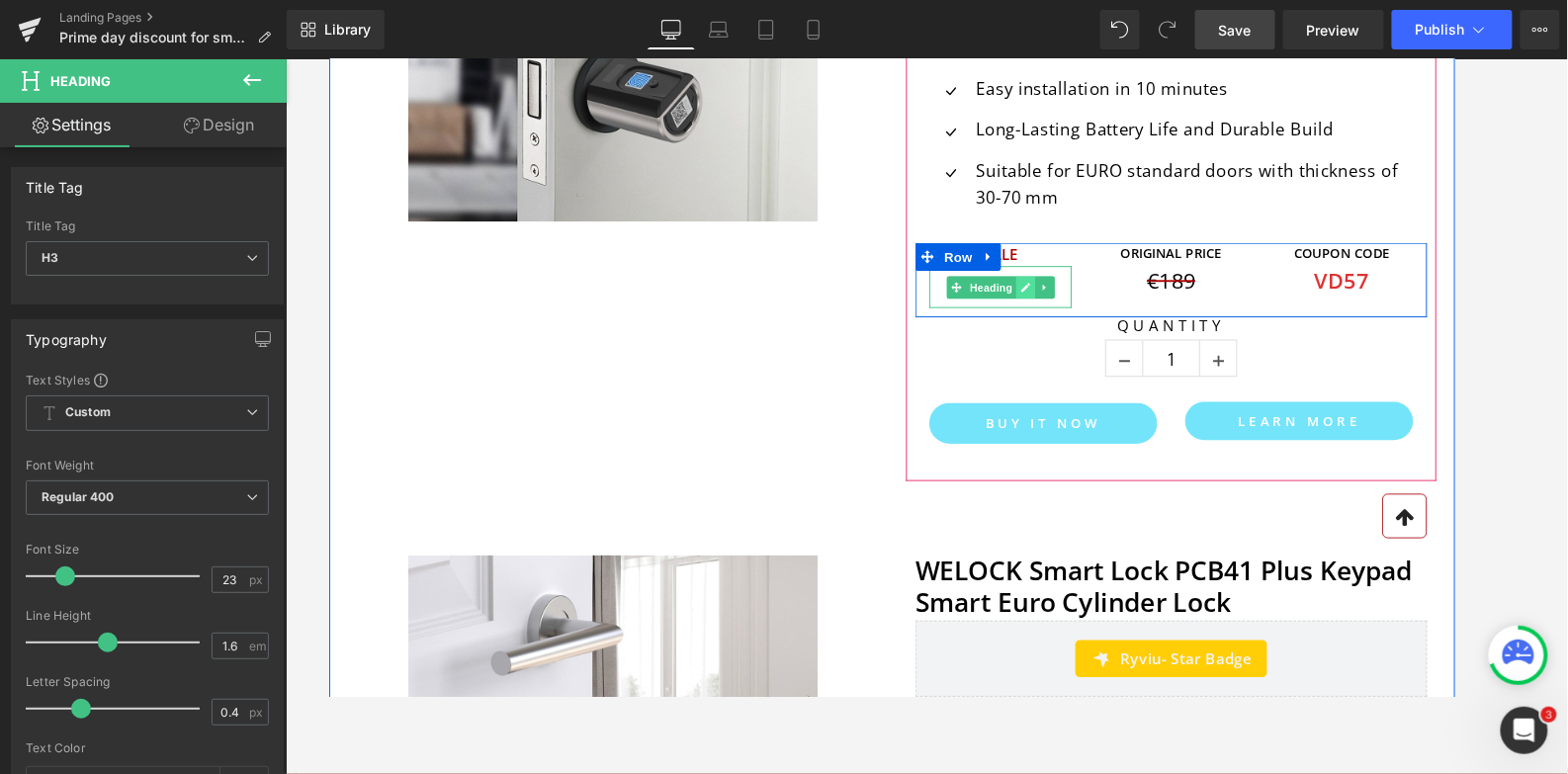 click at bounding box center [1068, 301] 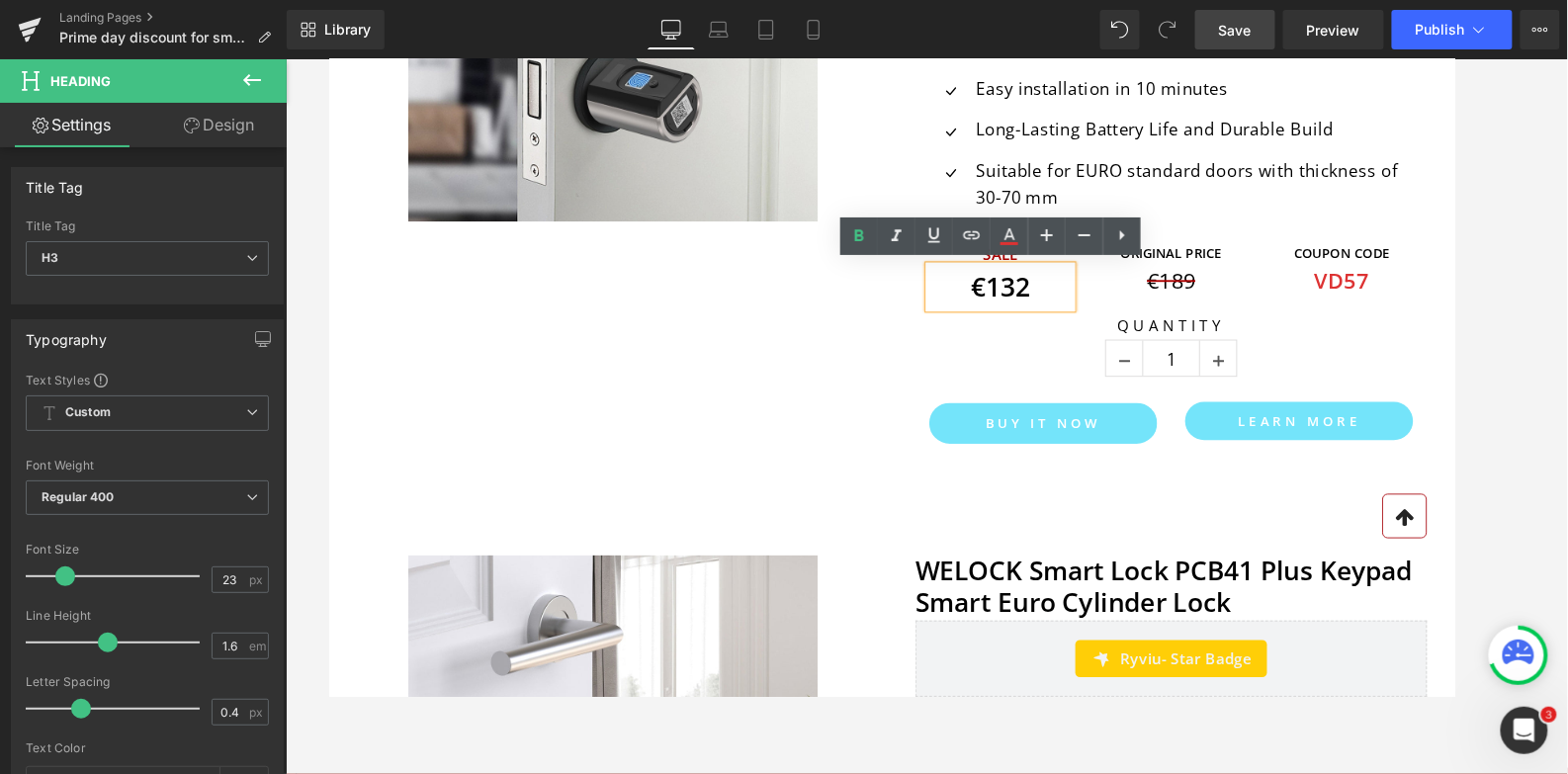 click on "€132" at bounding box center (1041, 300) 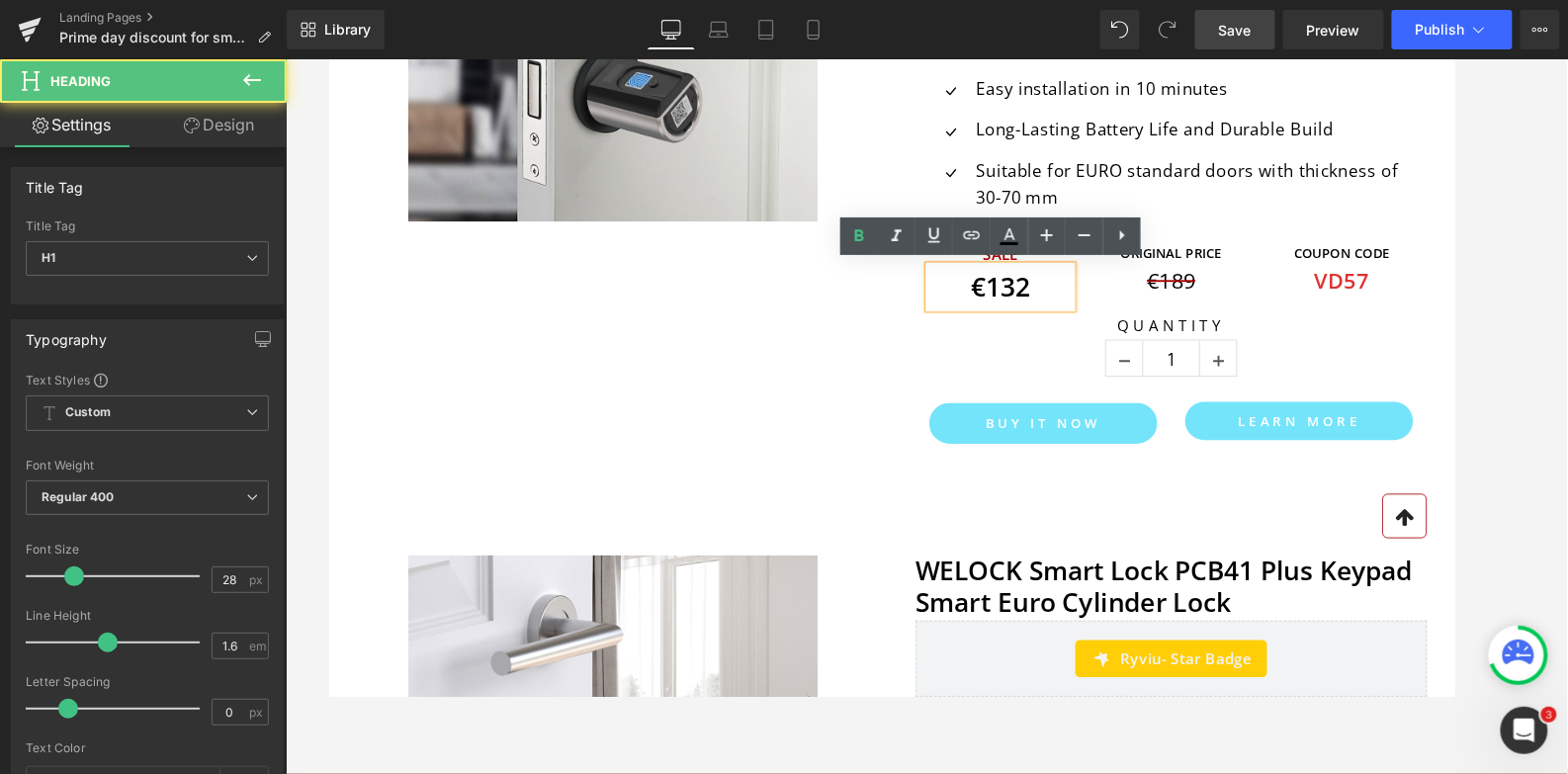 type 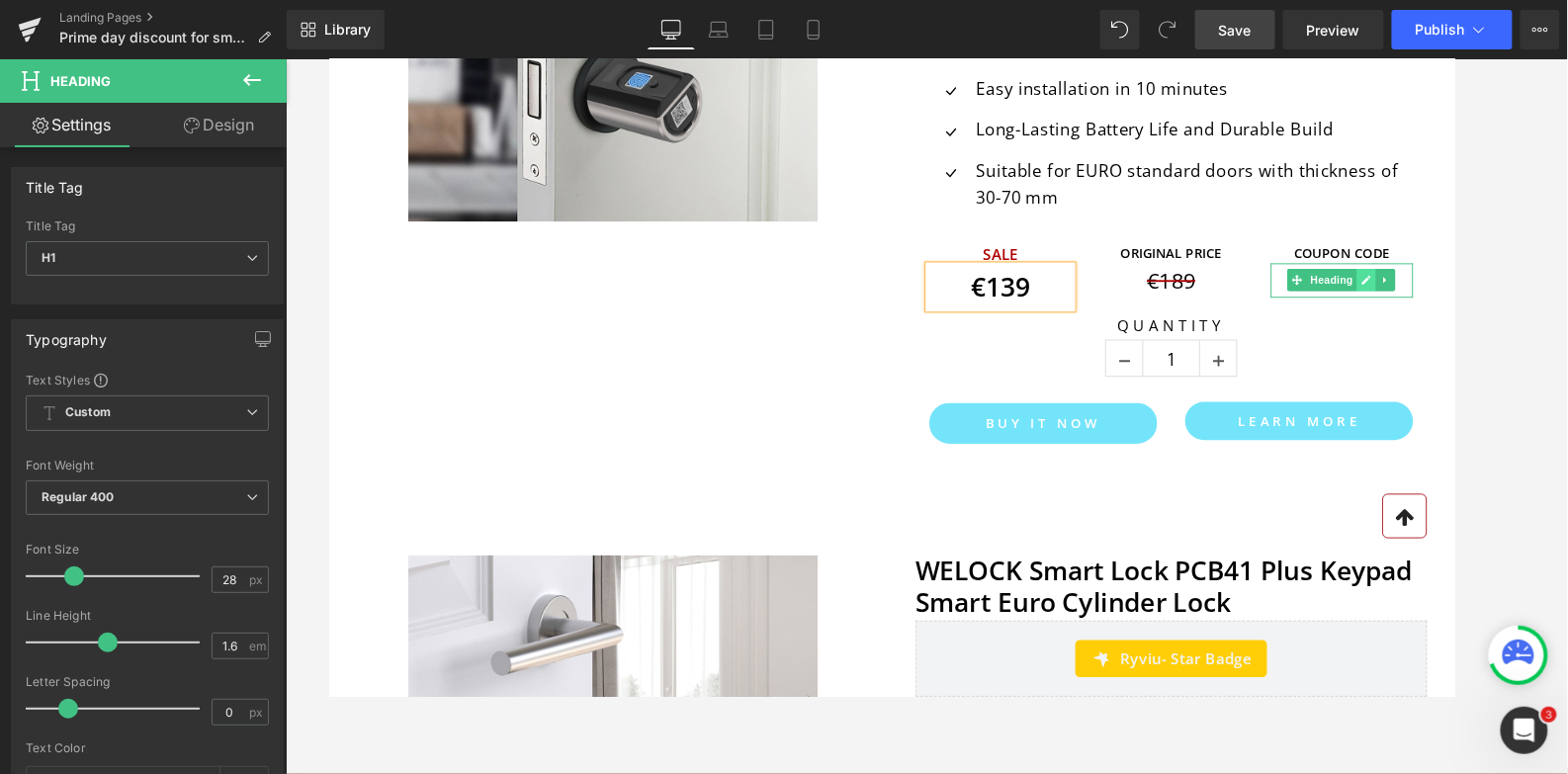 click 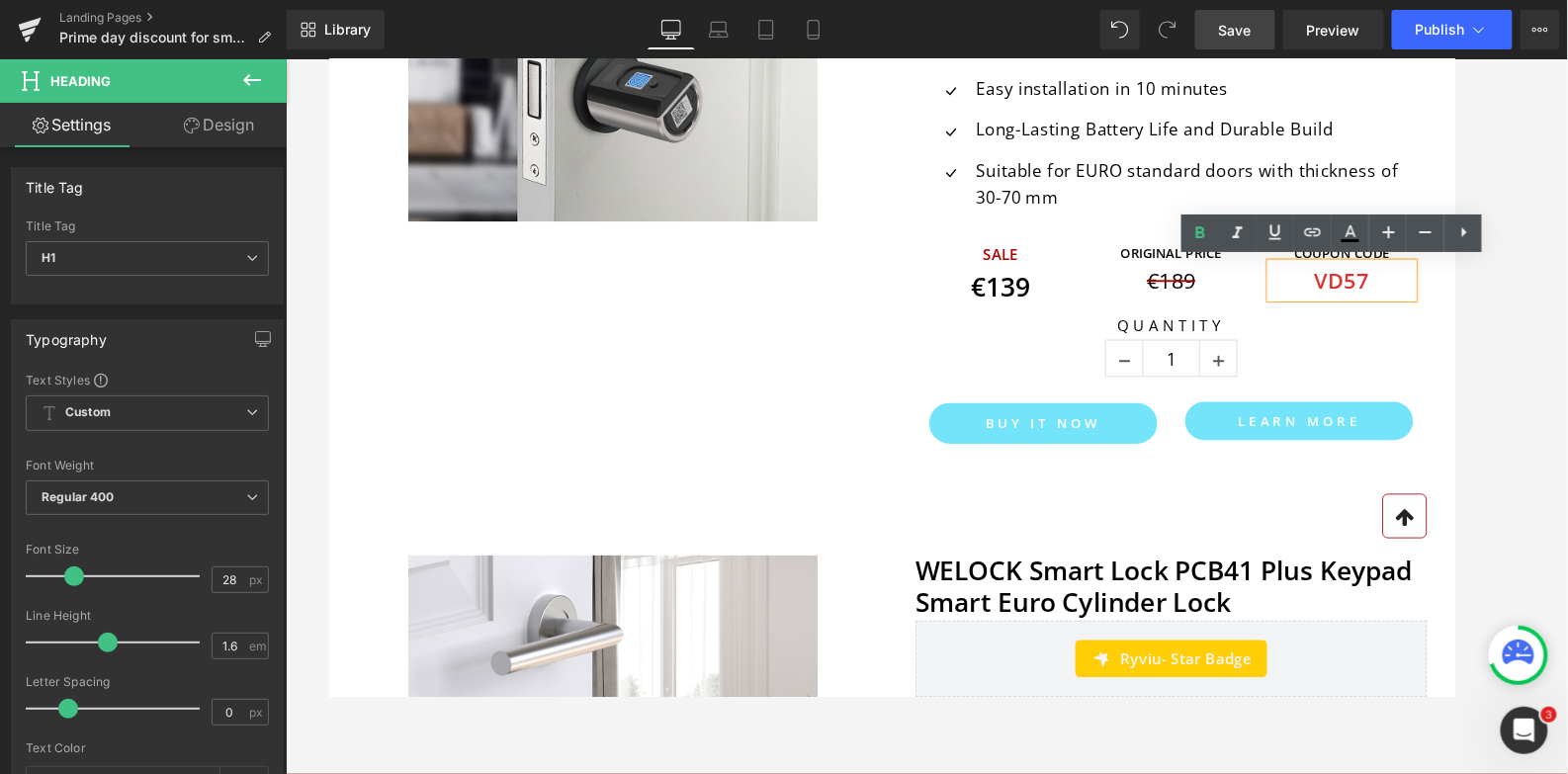 click on "VD57" at bounding box center (1404, 293) 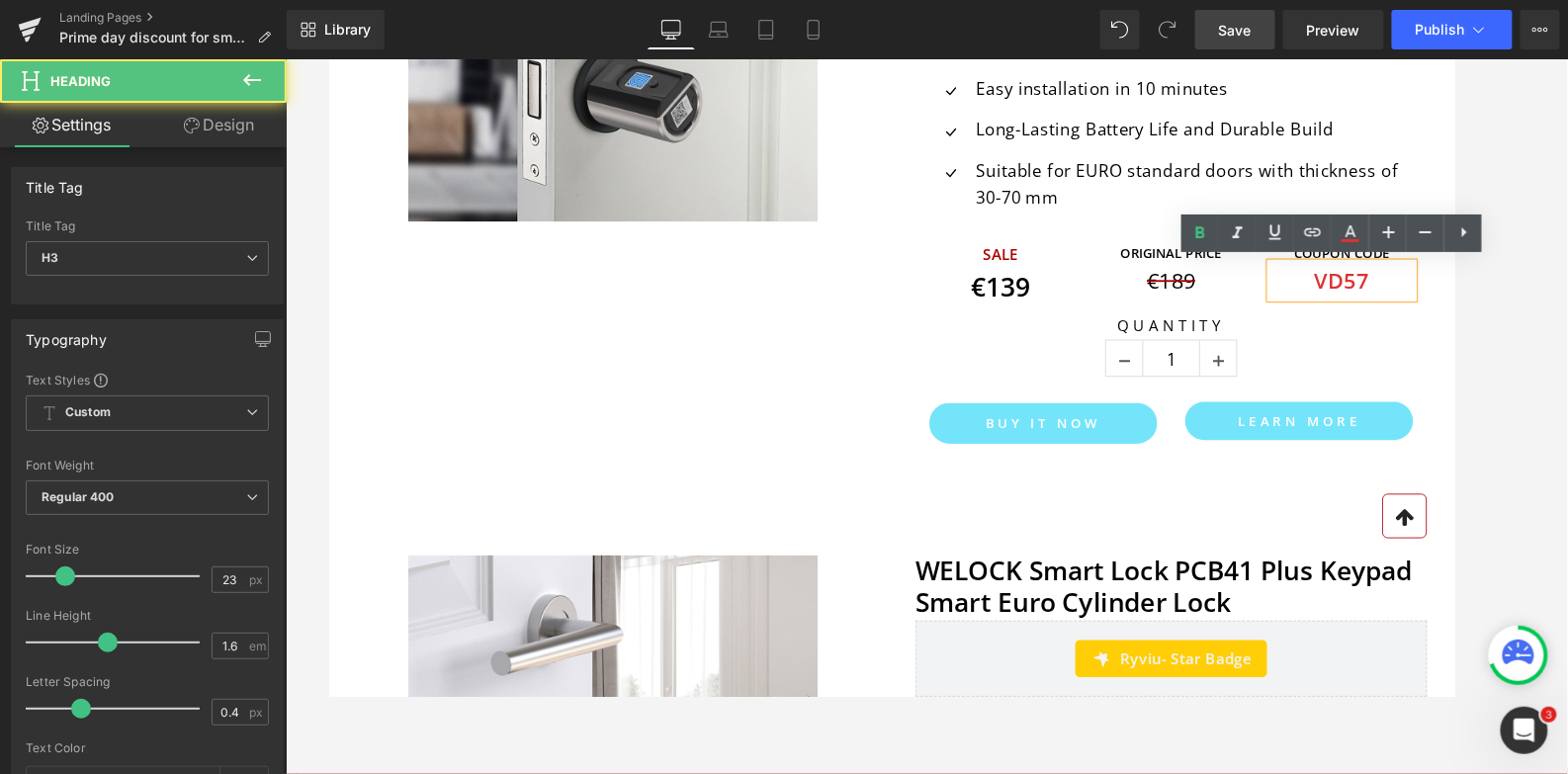 type 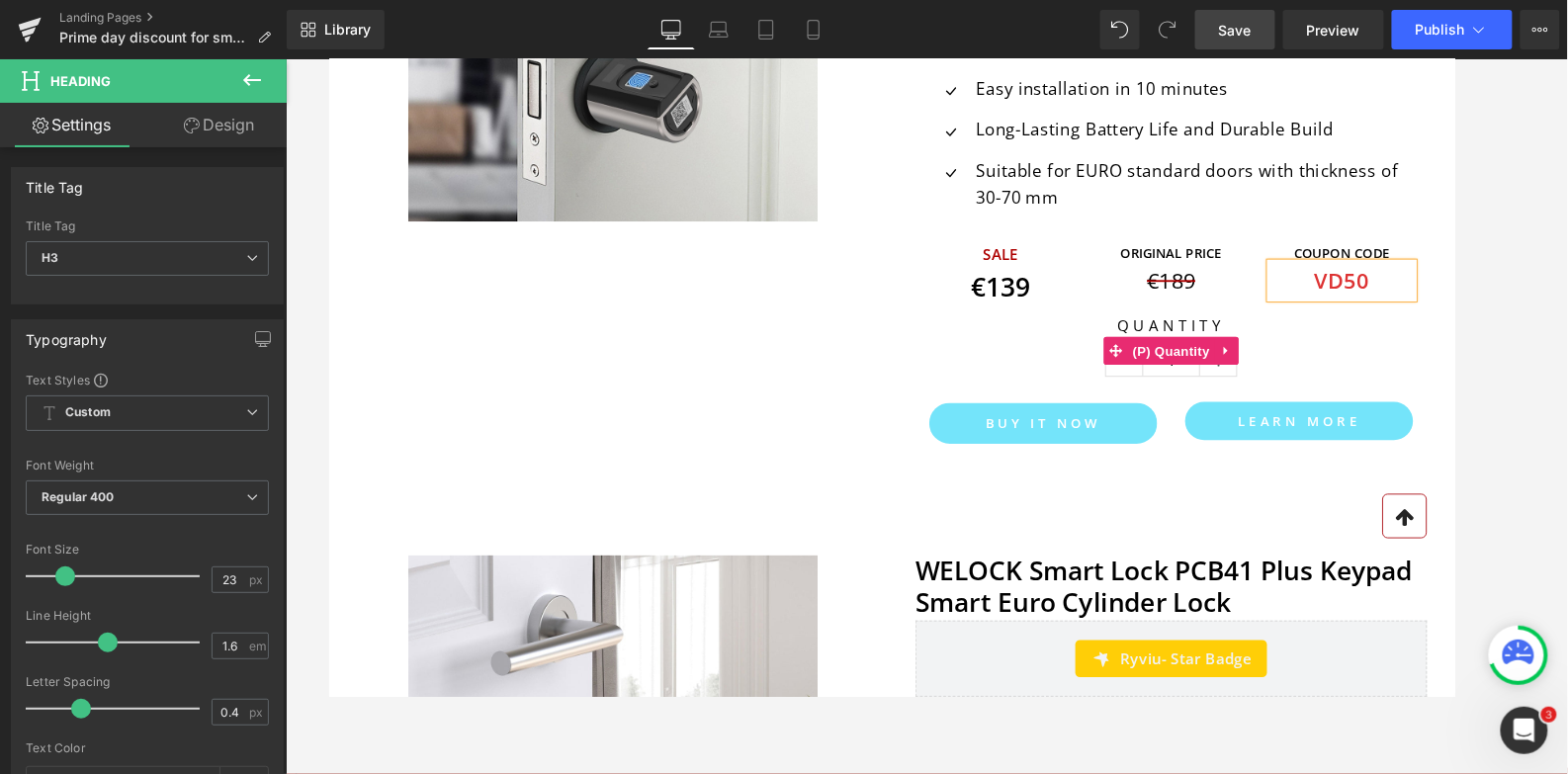 click on "Quantity
1" at bounding box center [1223, 368] 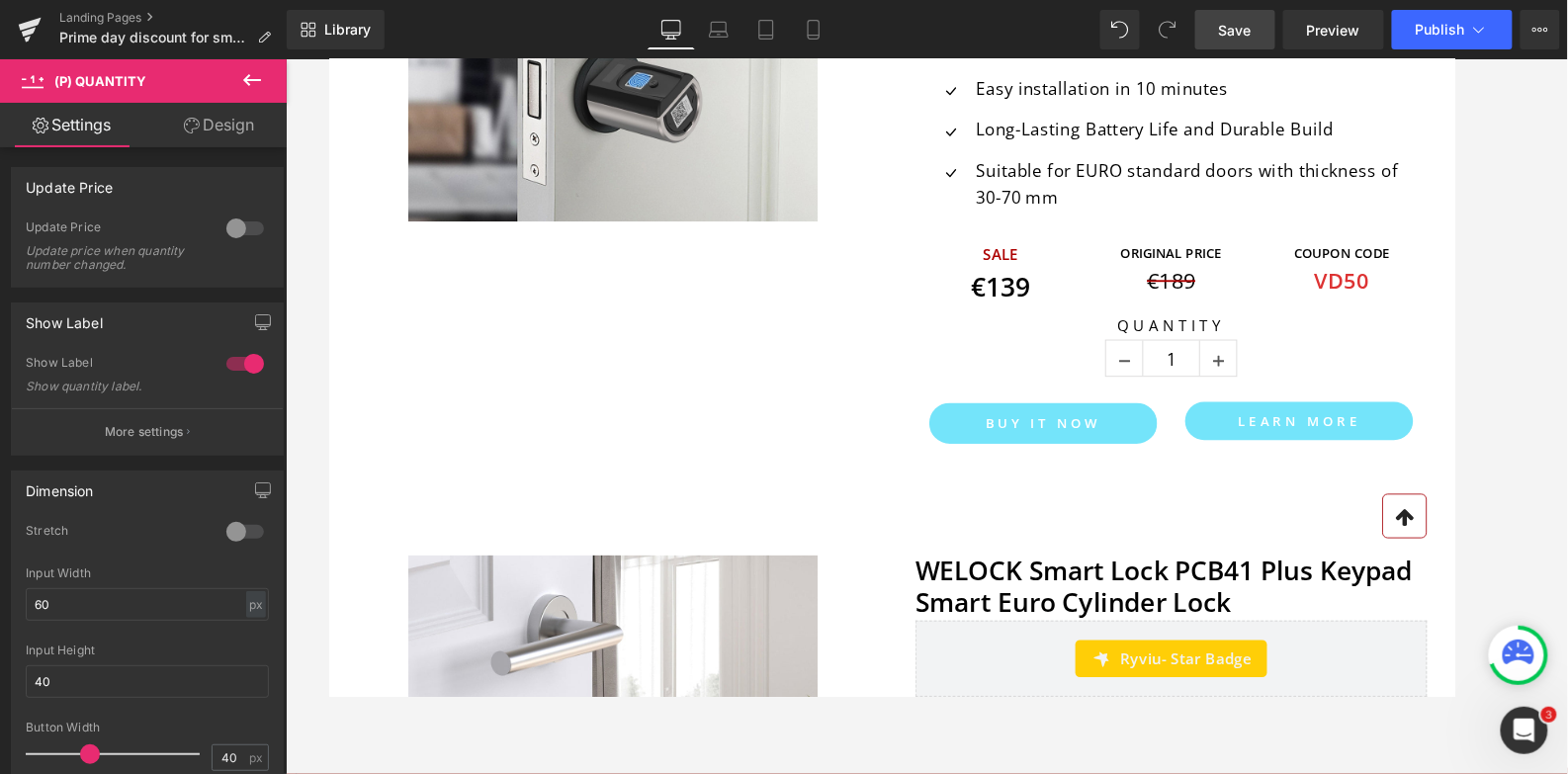 click on "Save" at bounding box center (1235, 30) 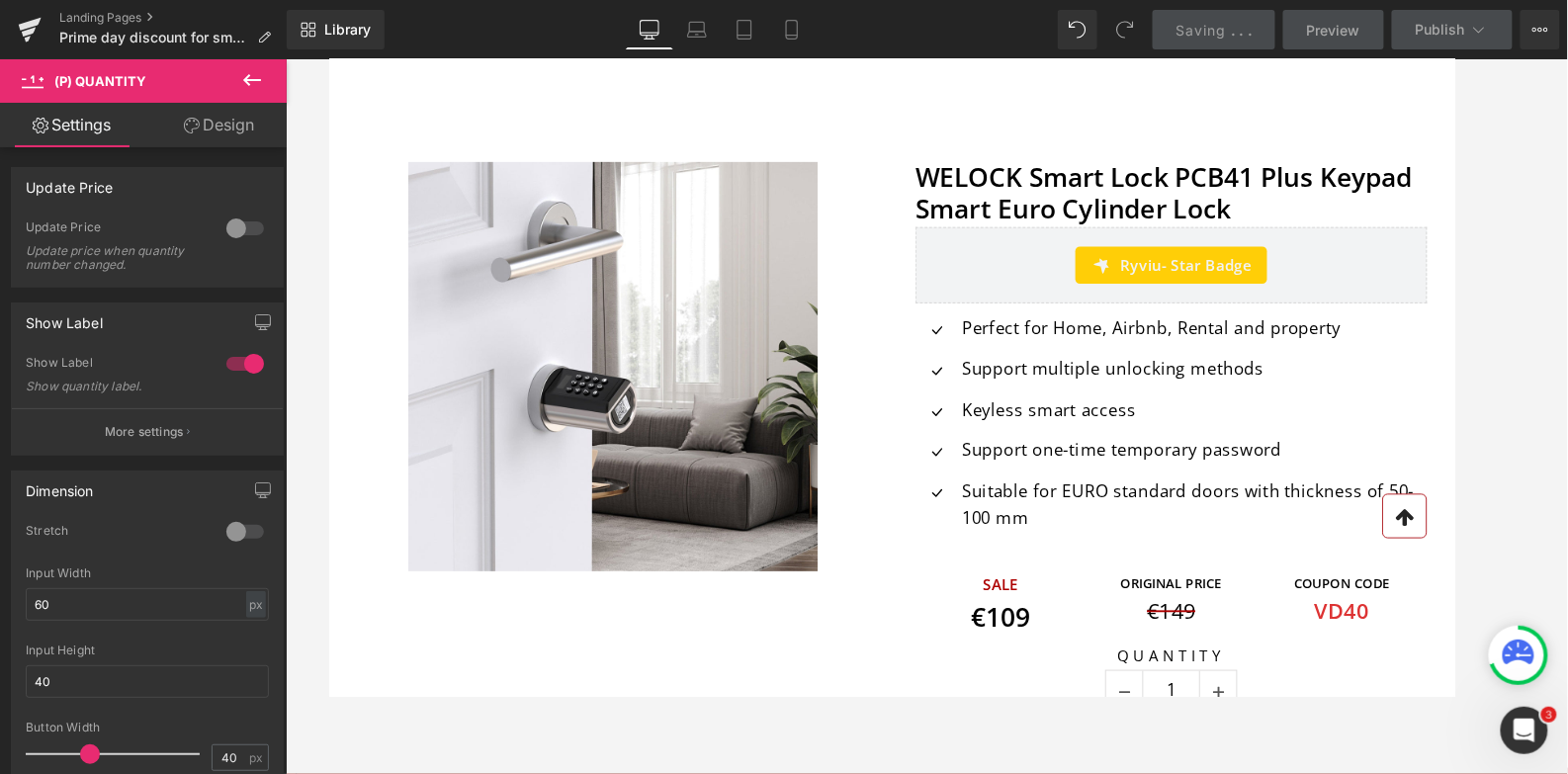 scroll, scrollTop: 4697, scrollLeft: 0, axis: vertical 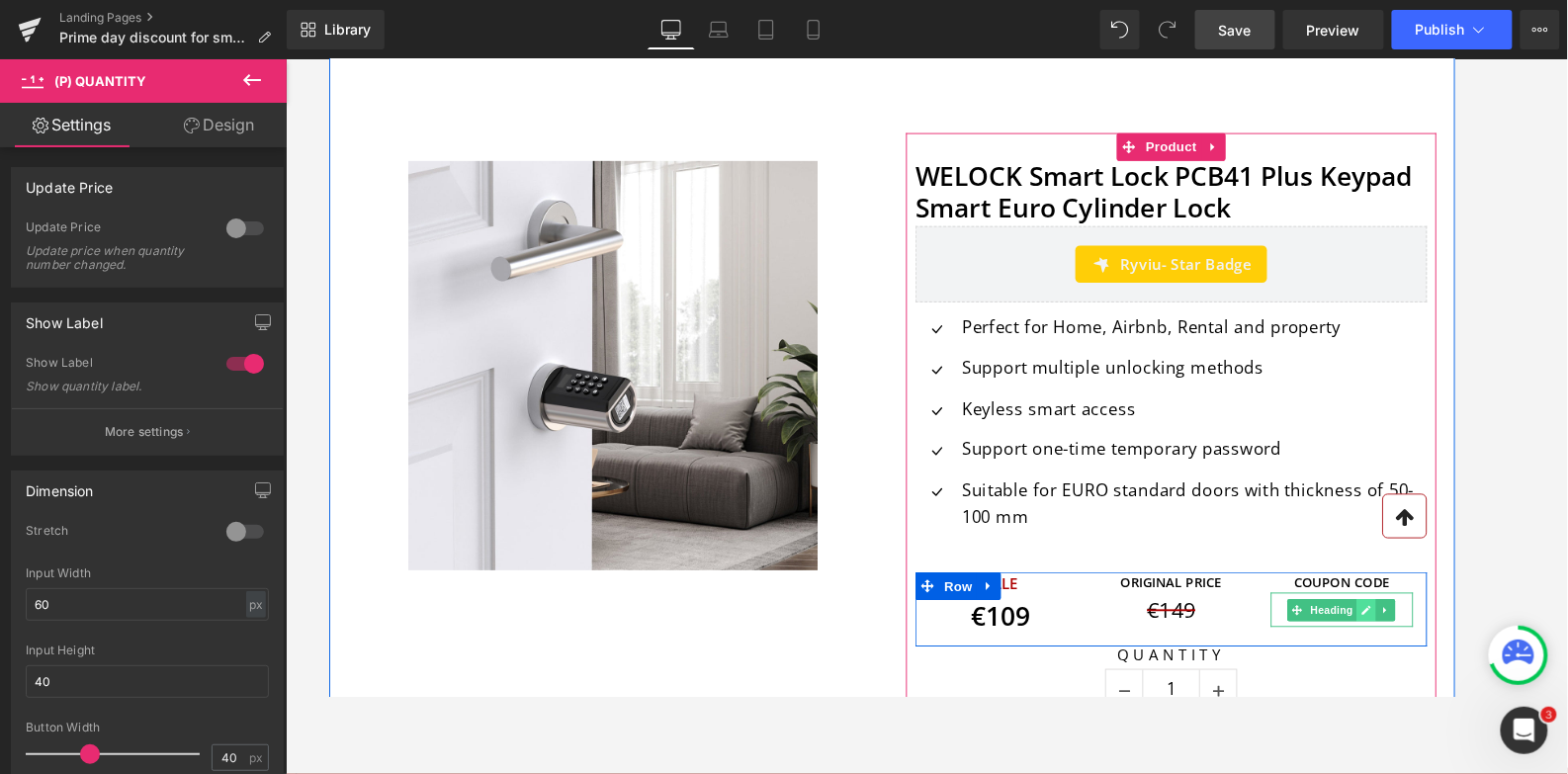 click 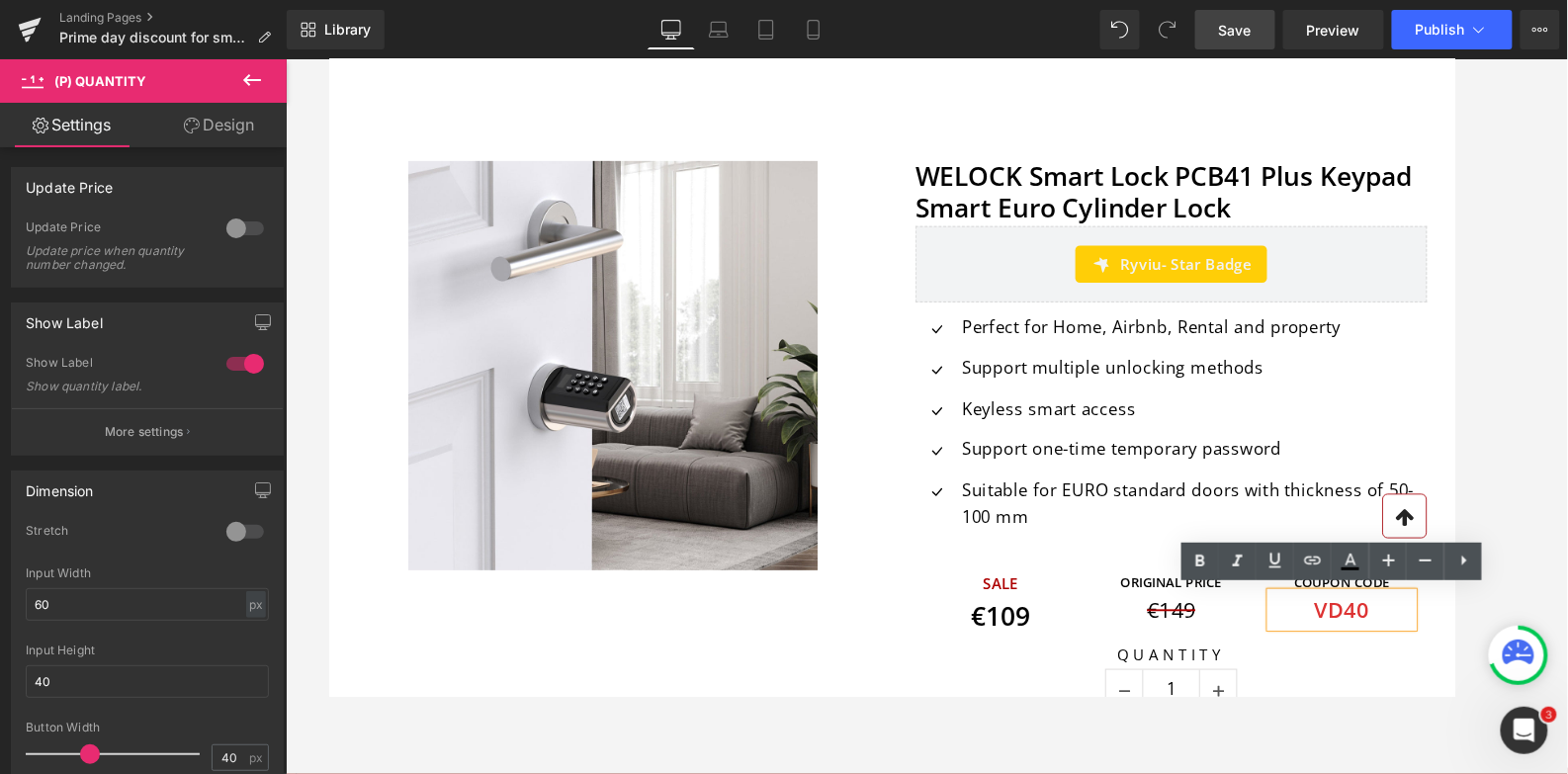 click on "VD40" at bounding box center [1404, 643] 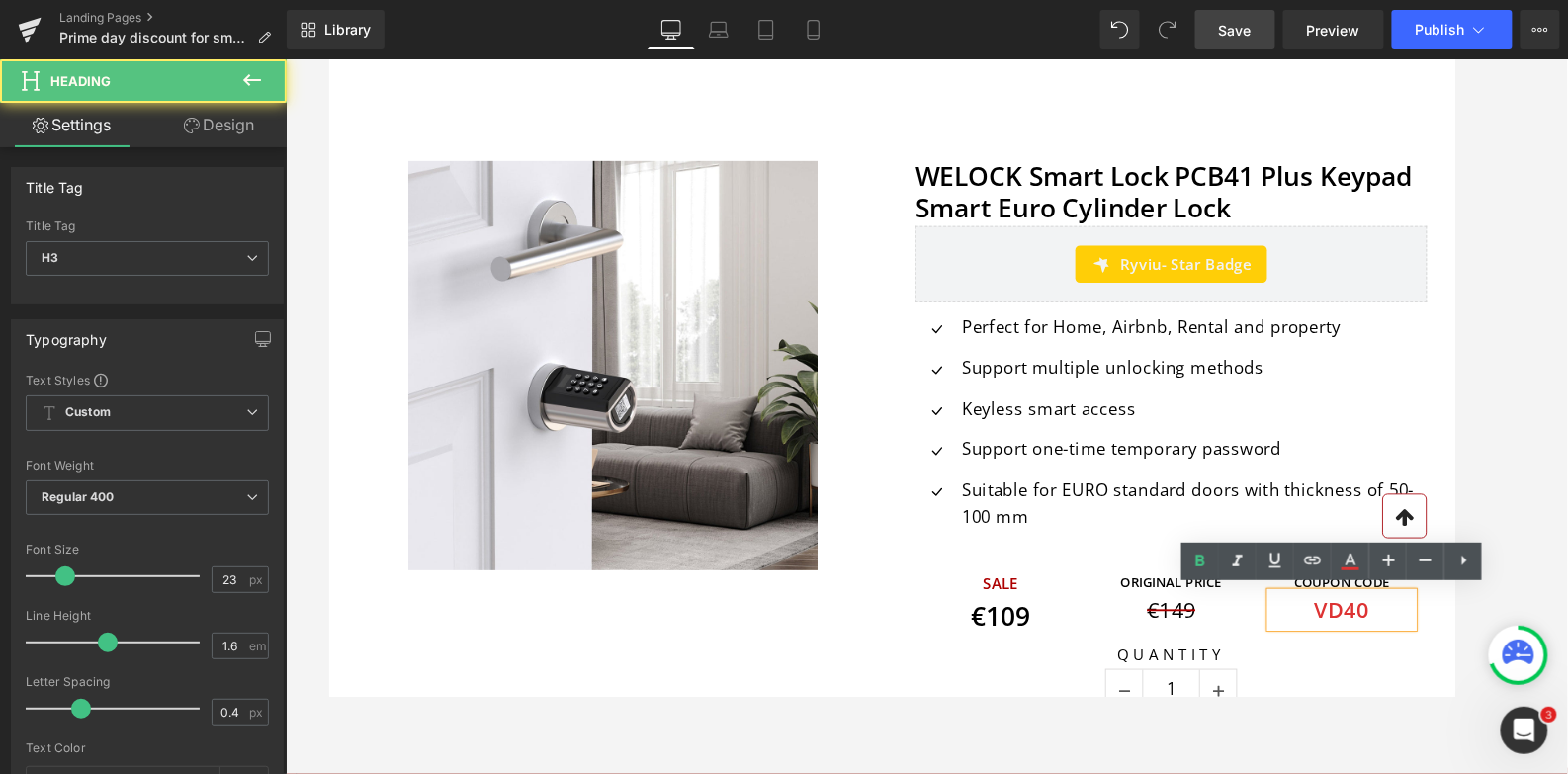 type 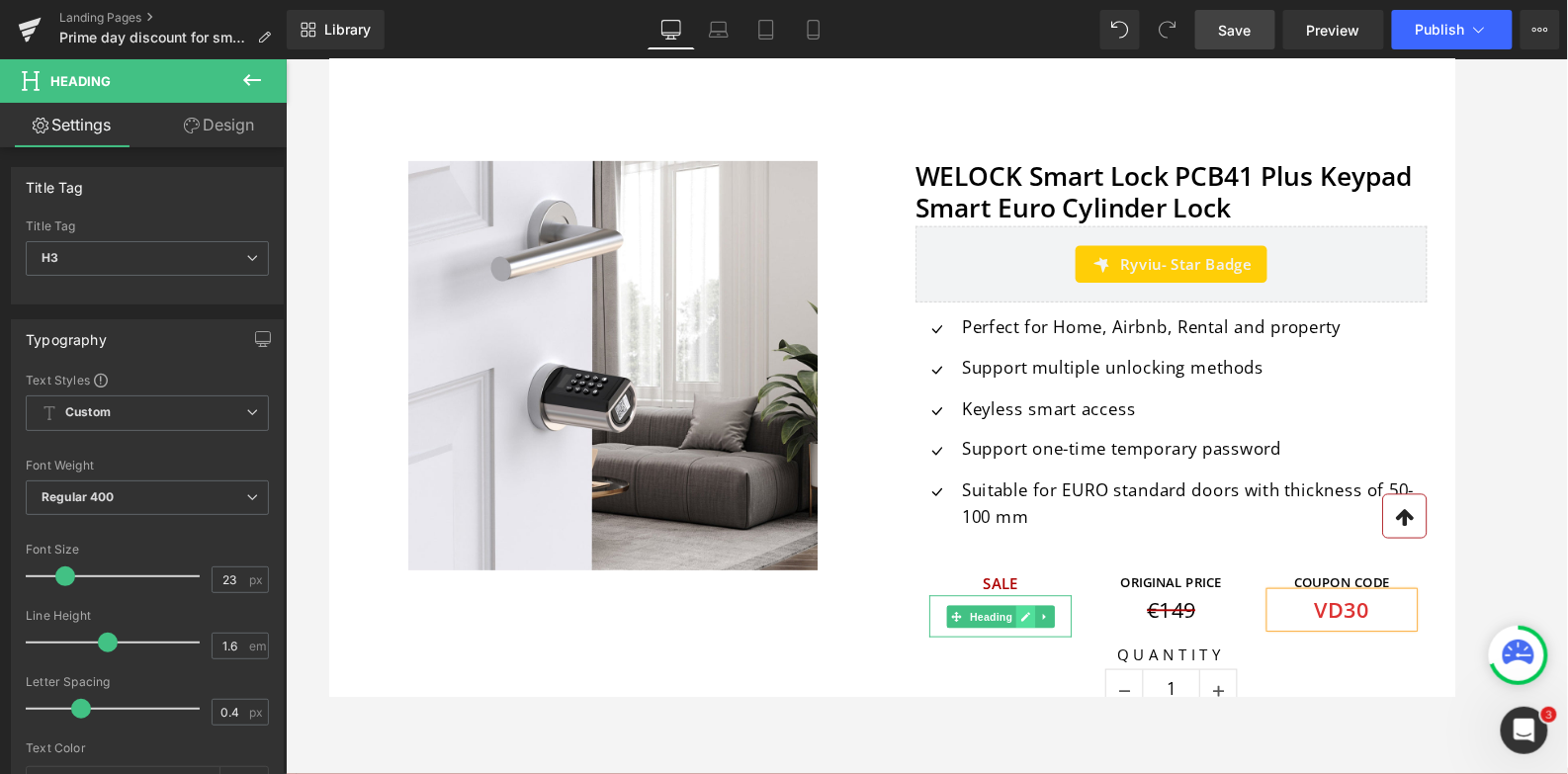 click 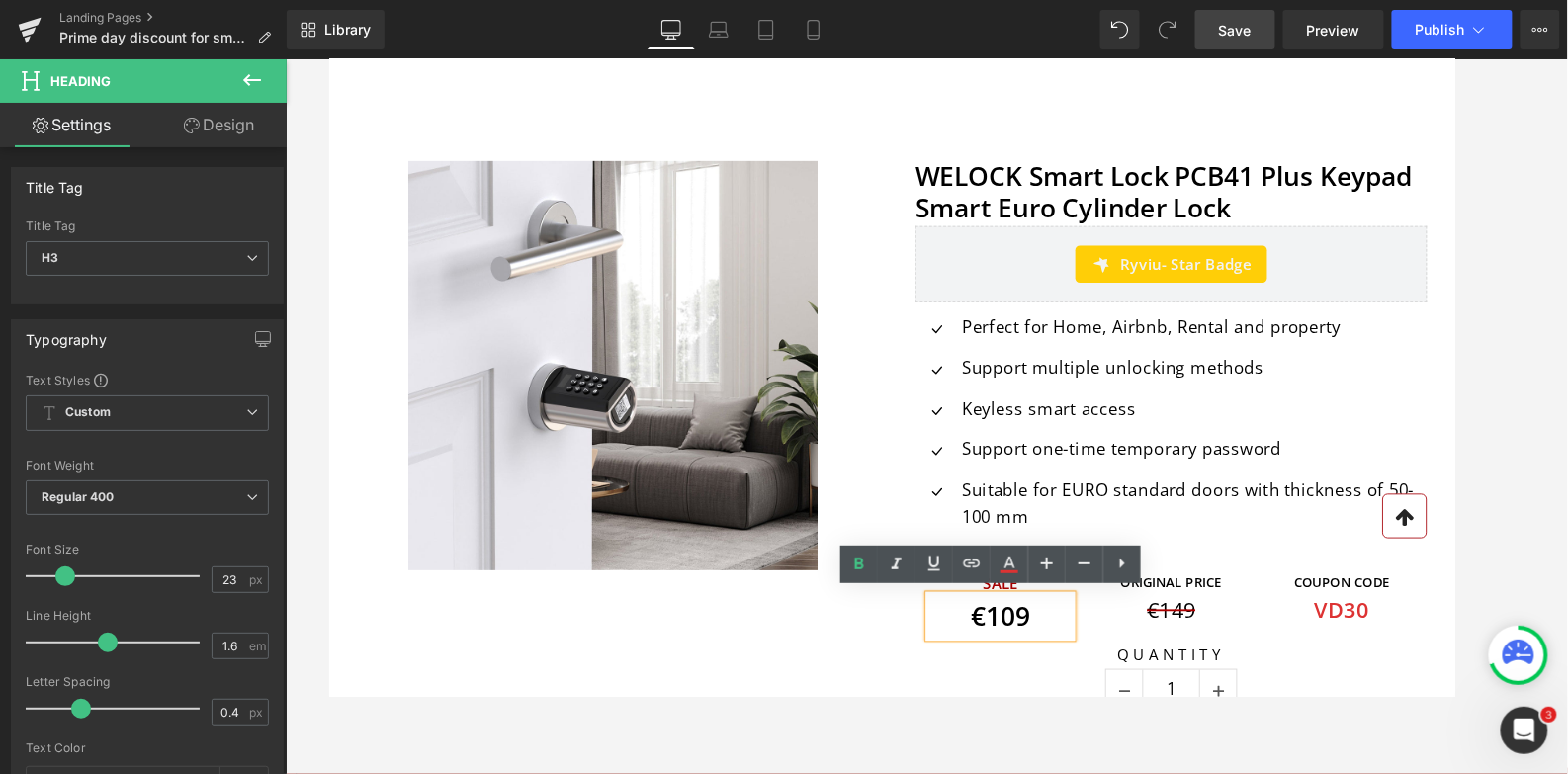 click on "€109" at bounding box center (1042, 649) 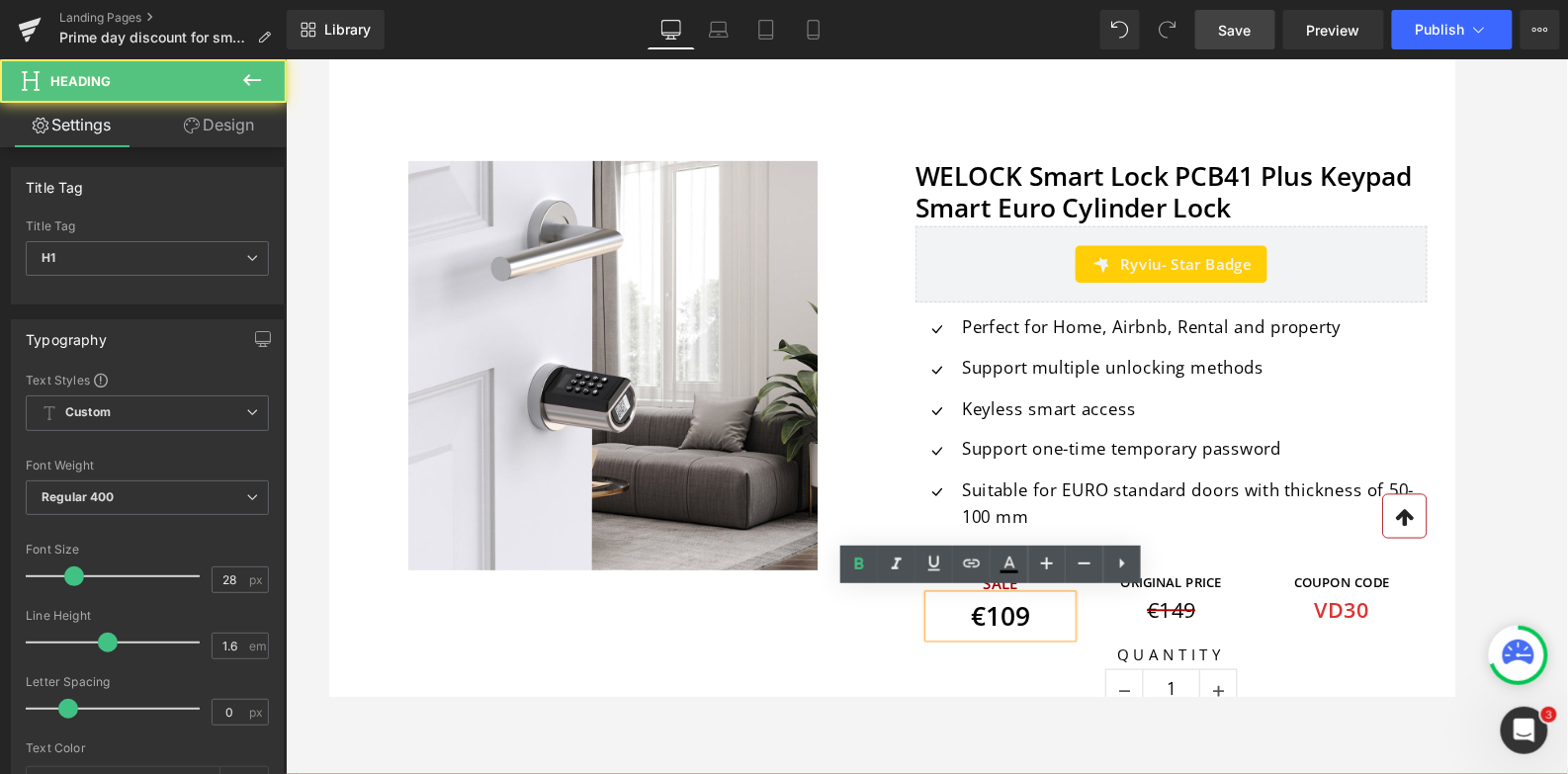 type 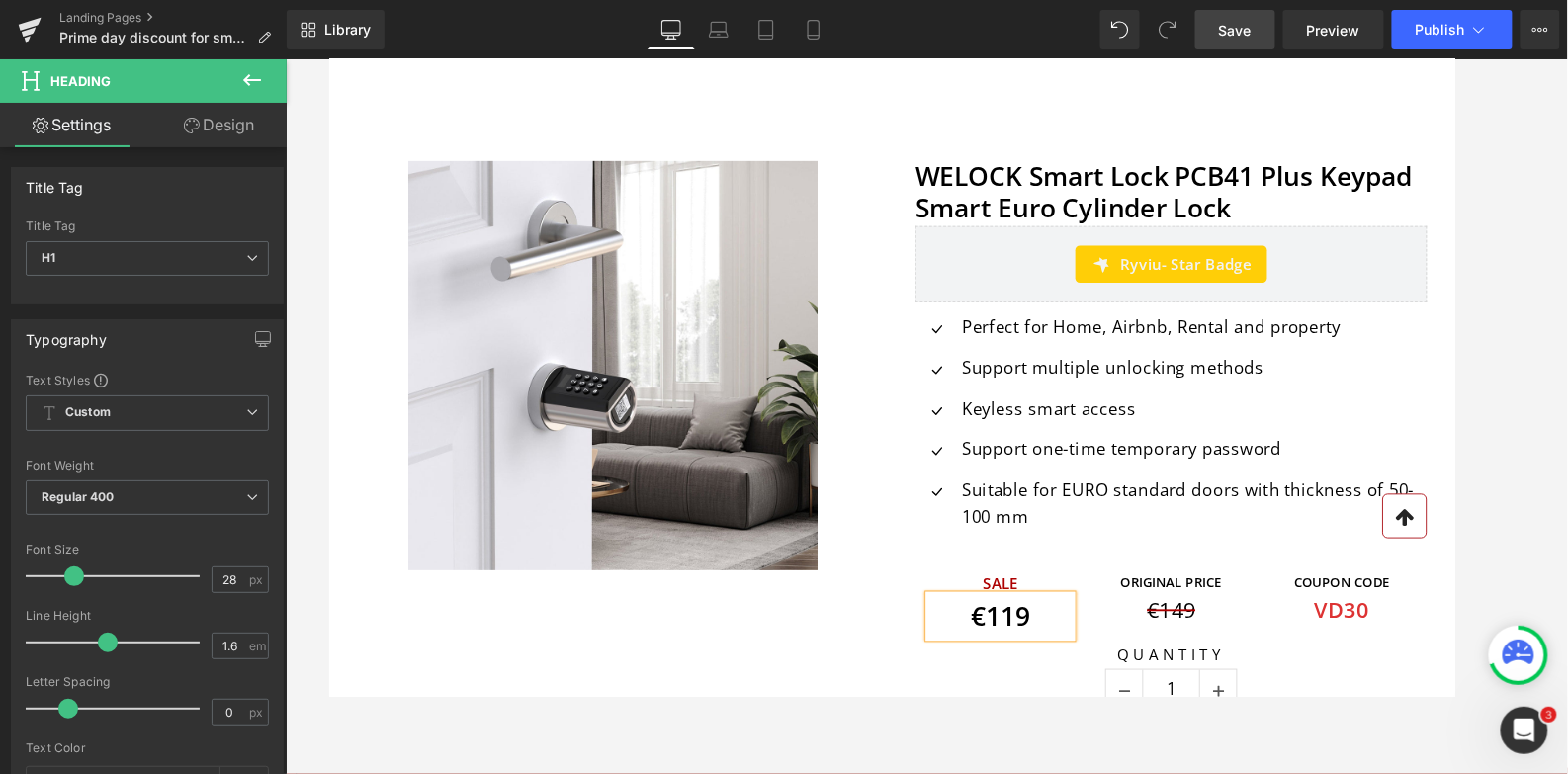 click on "Save" at bounding box center (1235, 30) 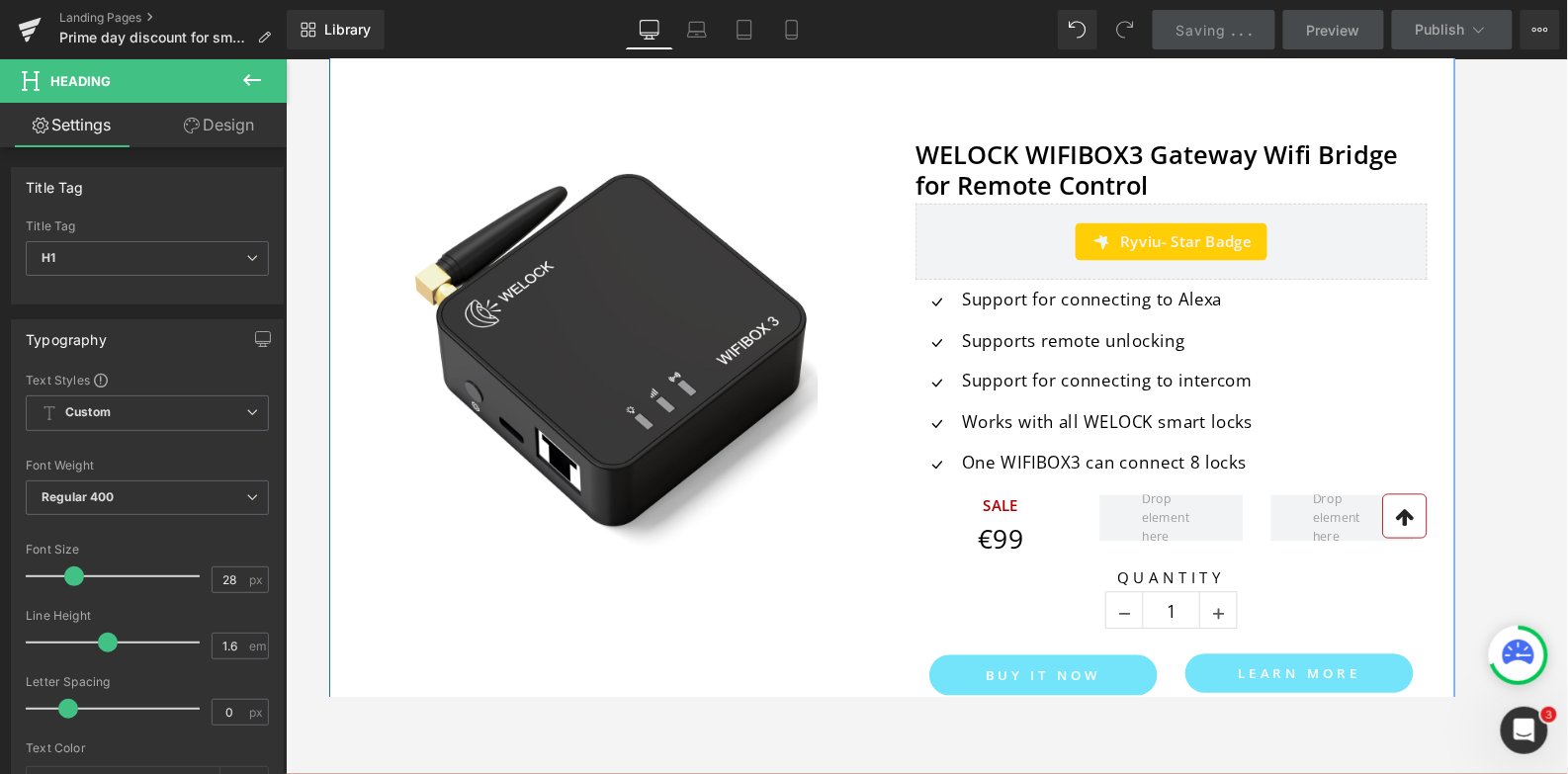 scroll, scrollTop: 5491, scrollLeft: 0, axis: vertical 